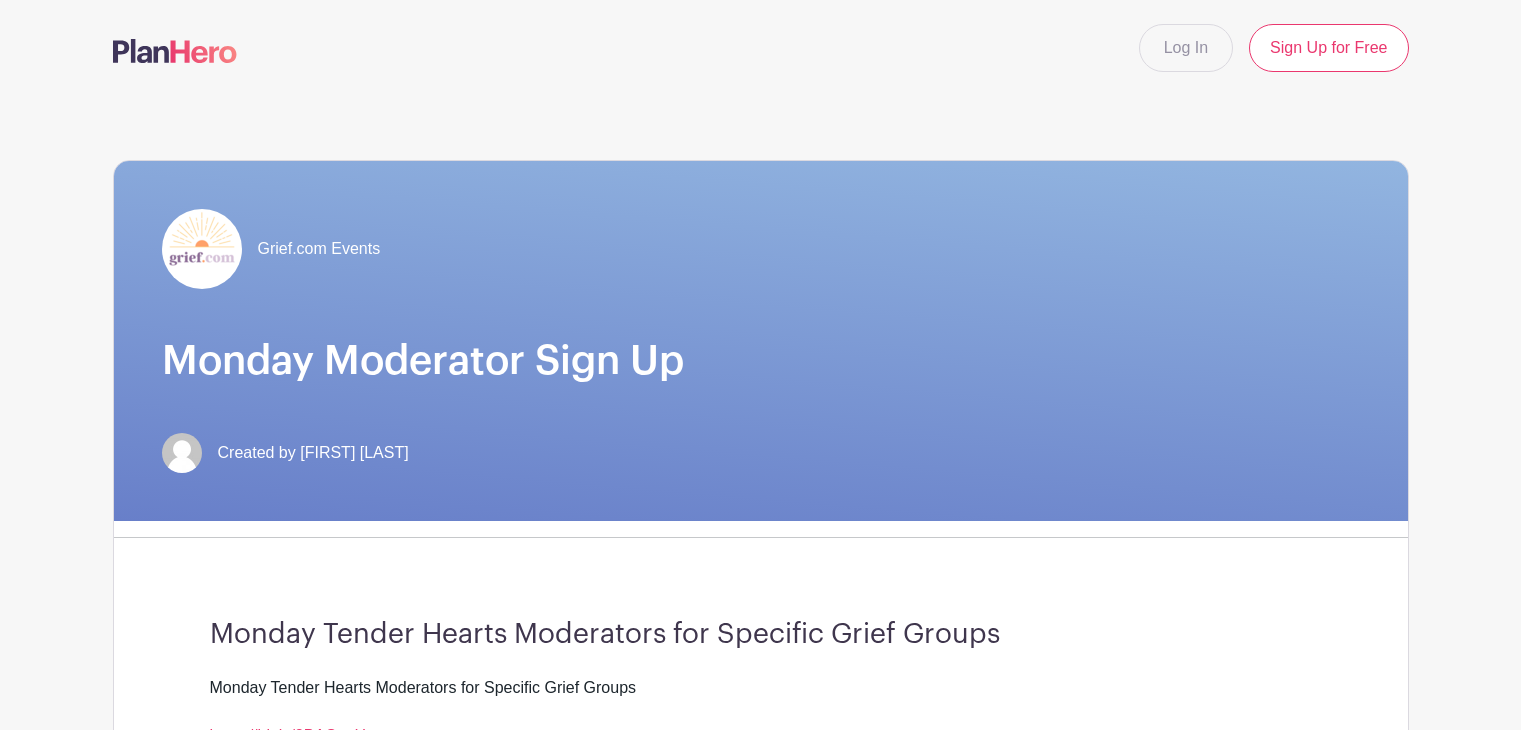 scroll, scrollTop: 0, scrollLeft: 0, axis: both 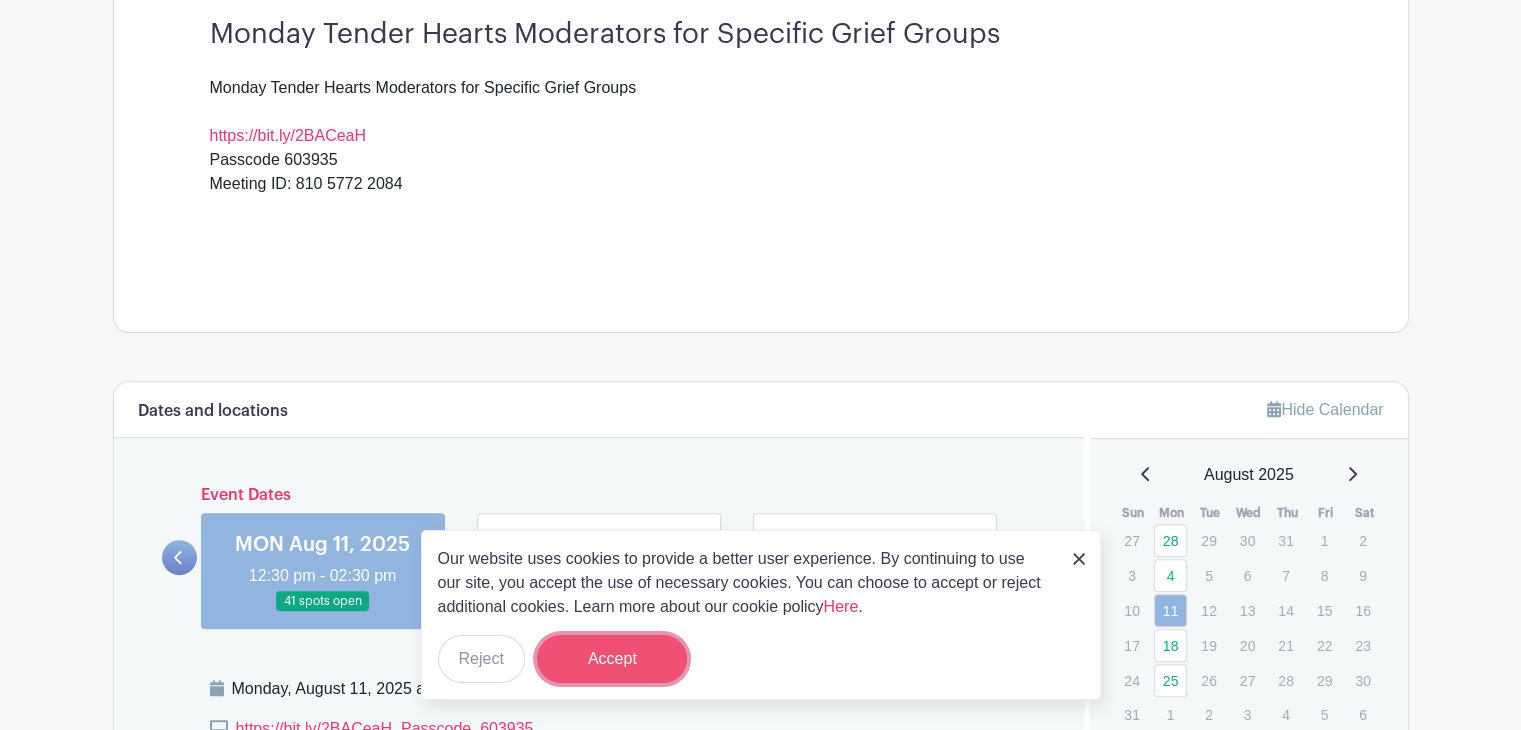 click on "Accept" at bounding box center [612, 659] 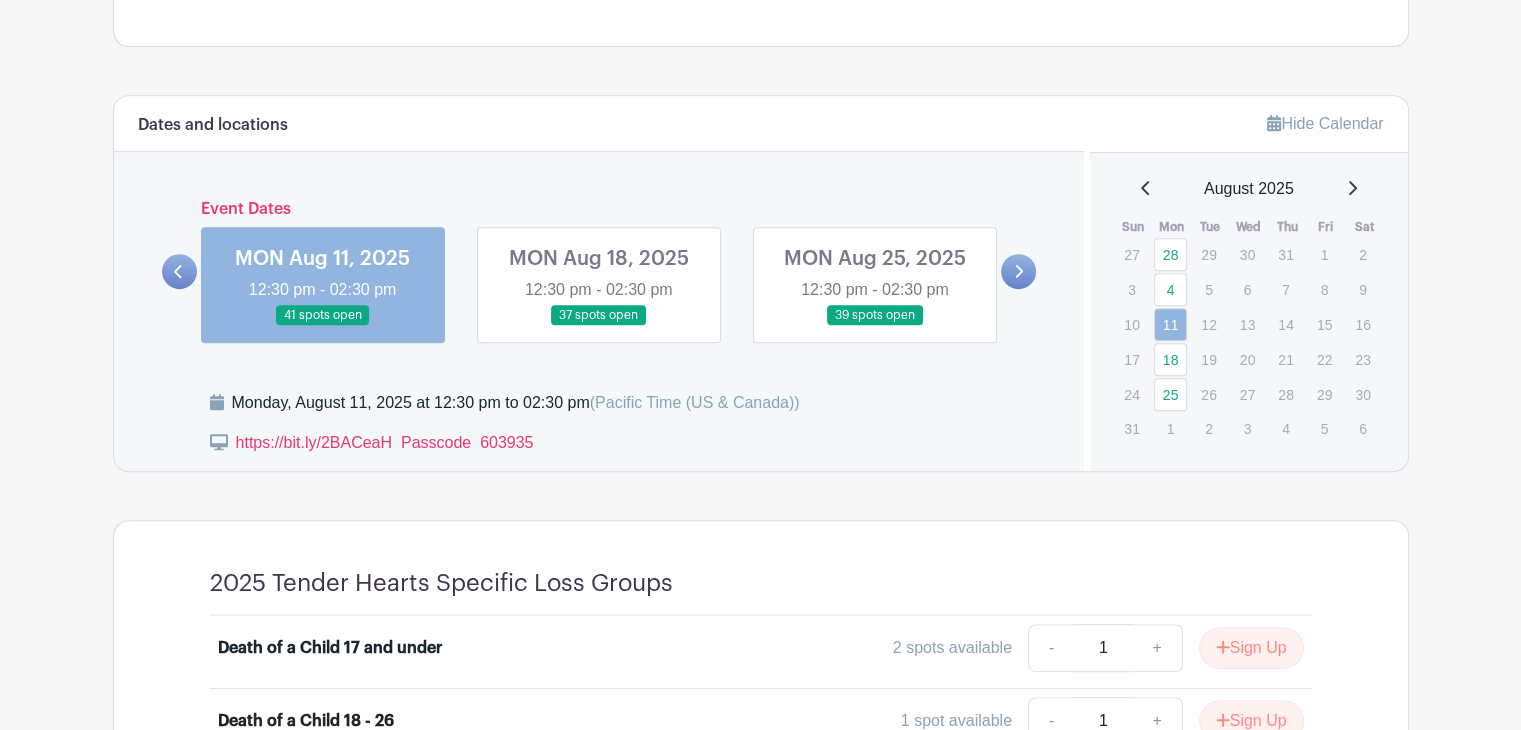 scroll, scrollTop: 800, scrollLeft: 0, axis: vertical 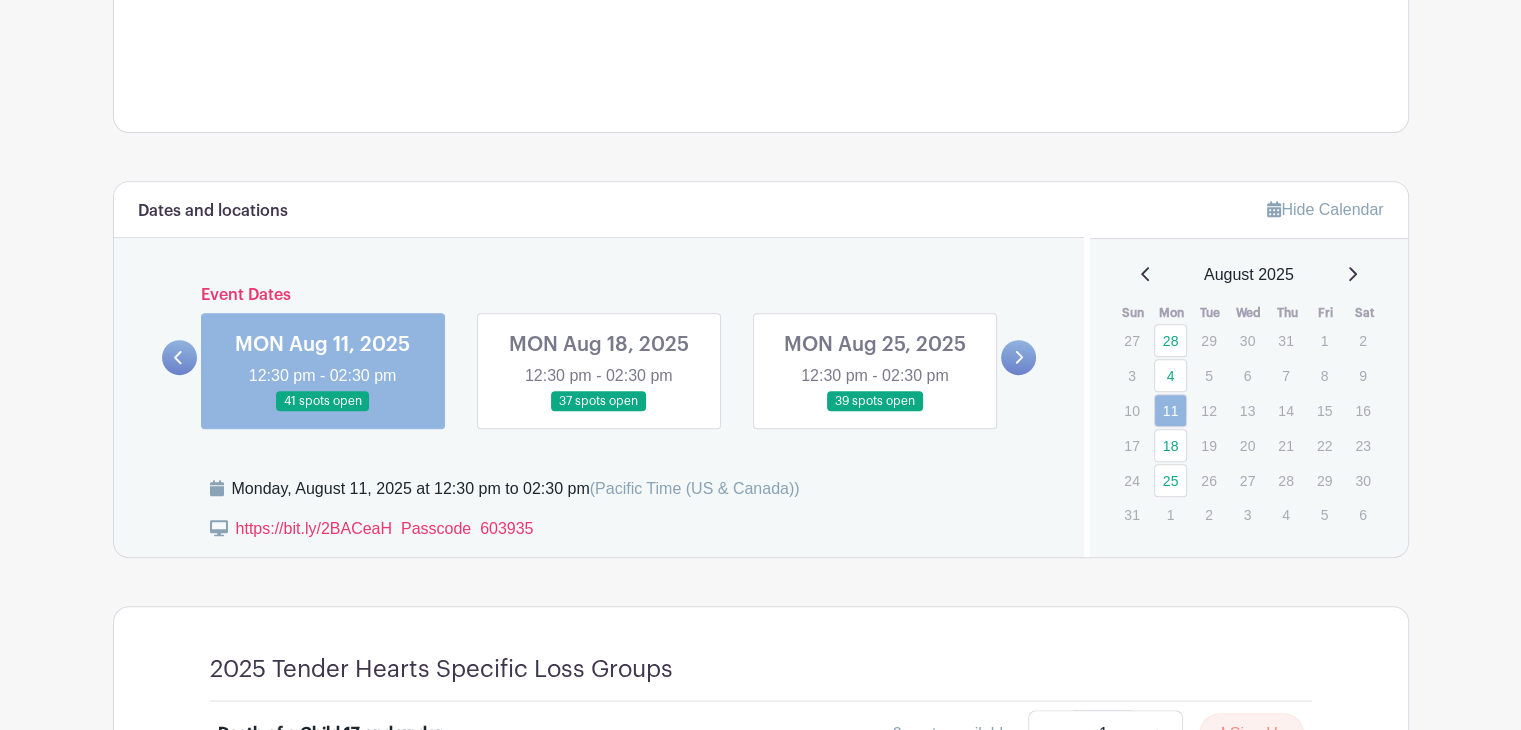 click 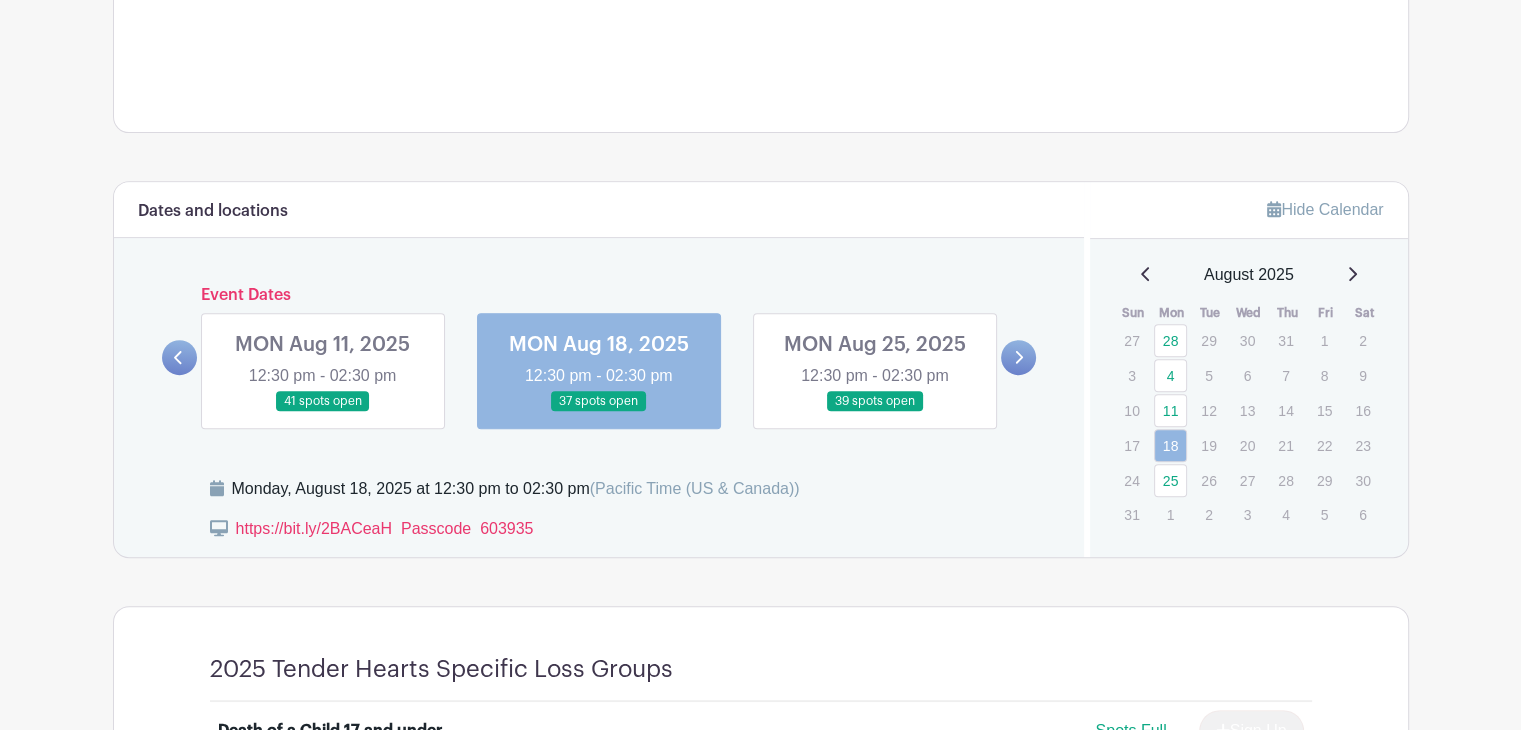 click at bounding box center [875, 412] 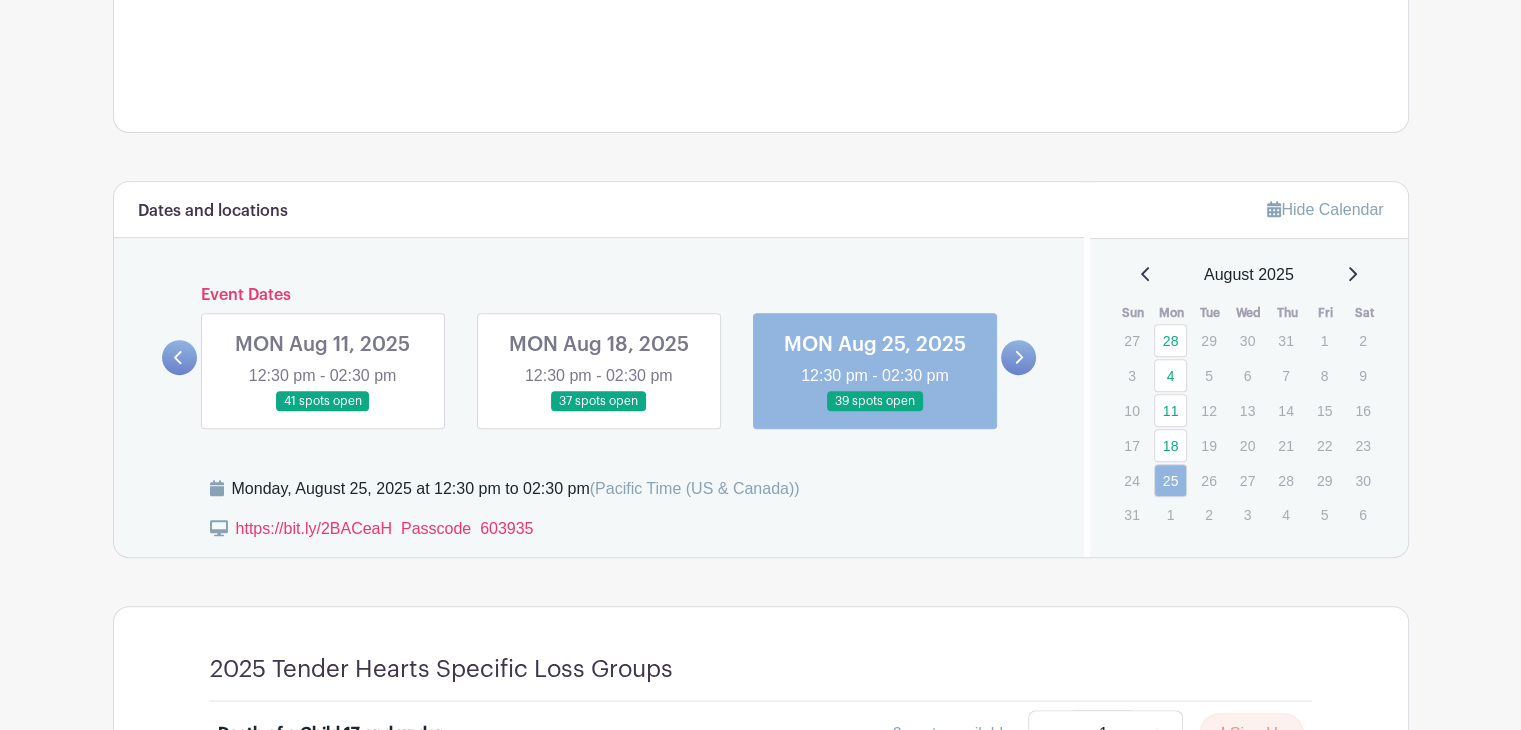 click 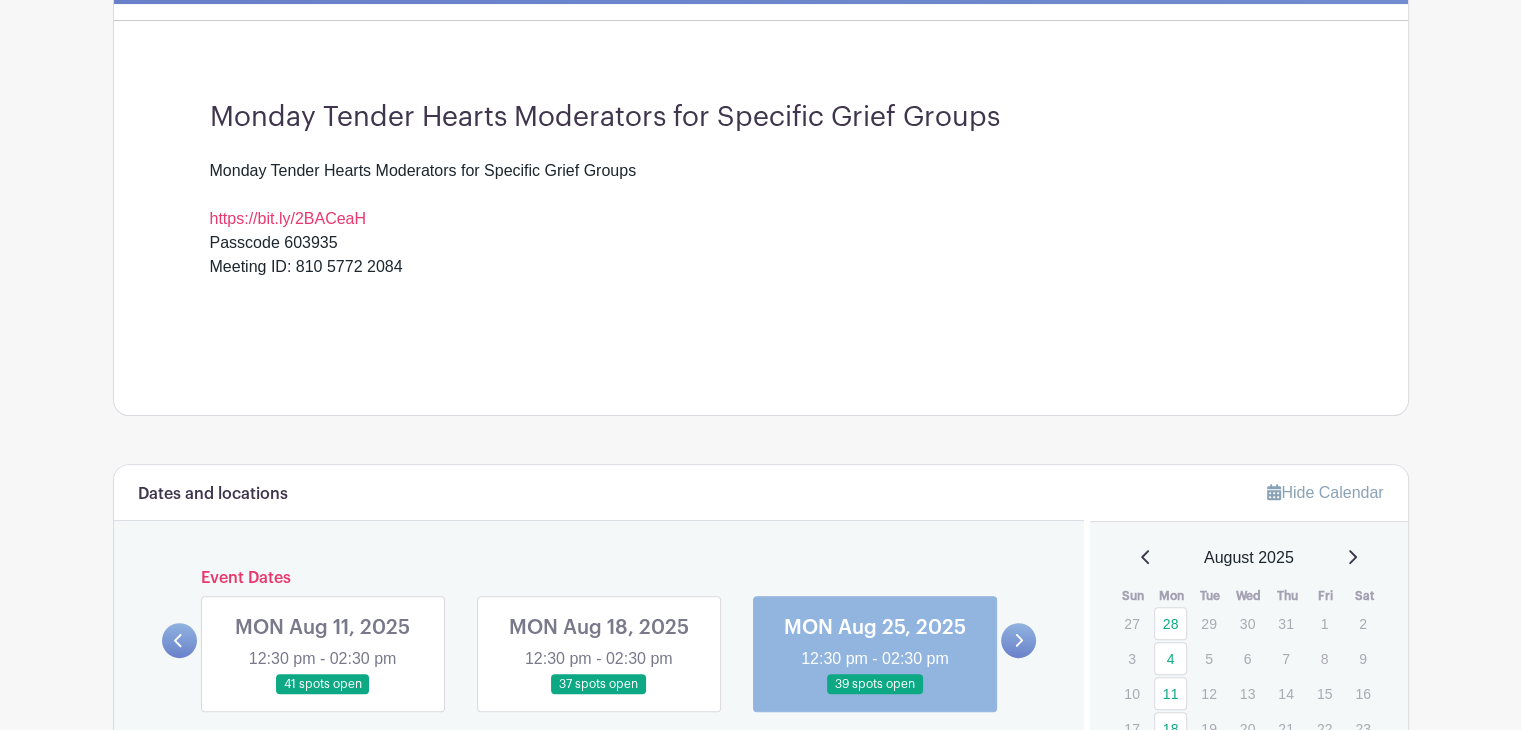 scroll, scrollTop: 500, scrollLeft: 0, axis: vertical 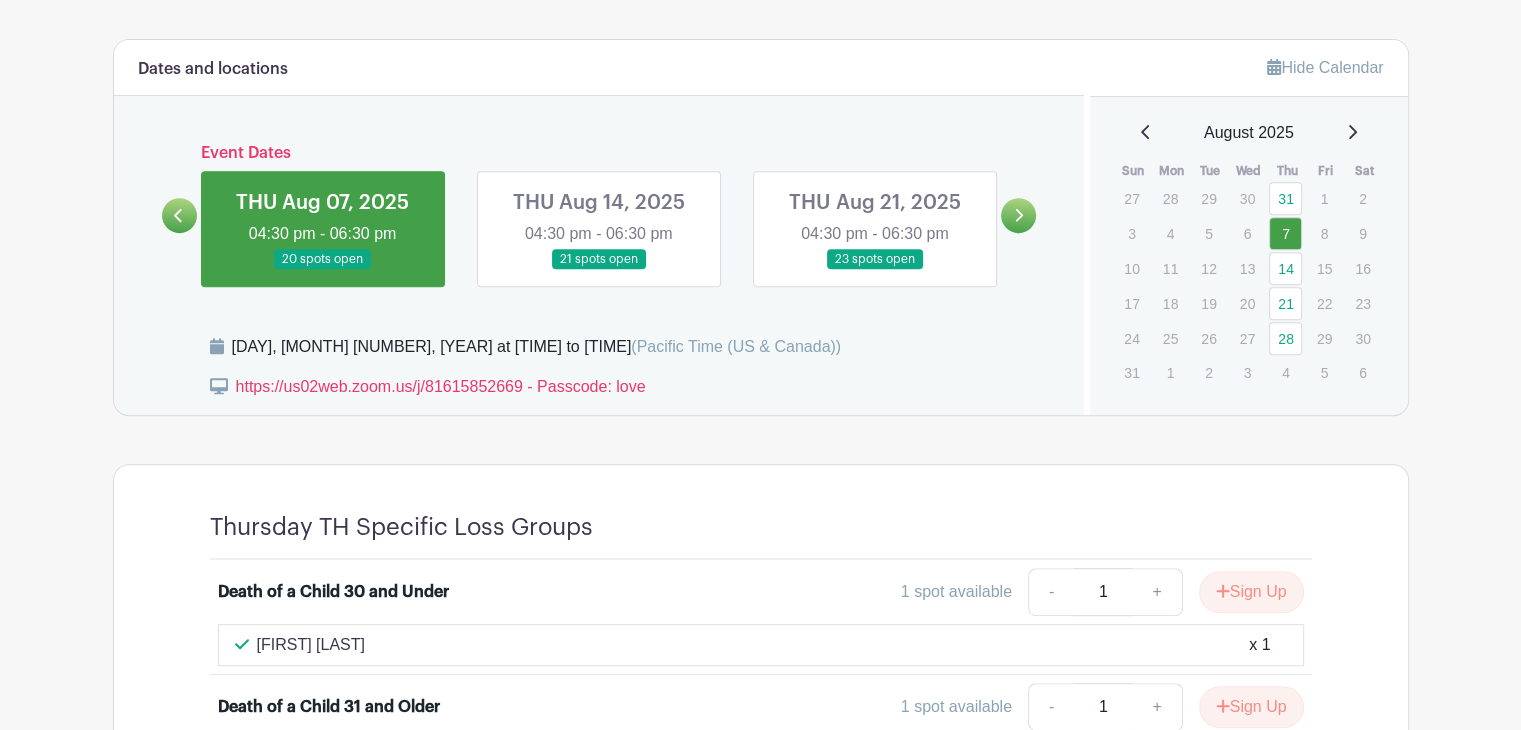click at bounding box center (599, 270) 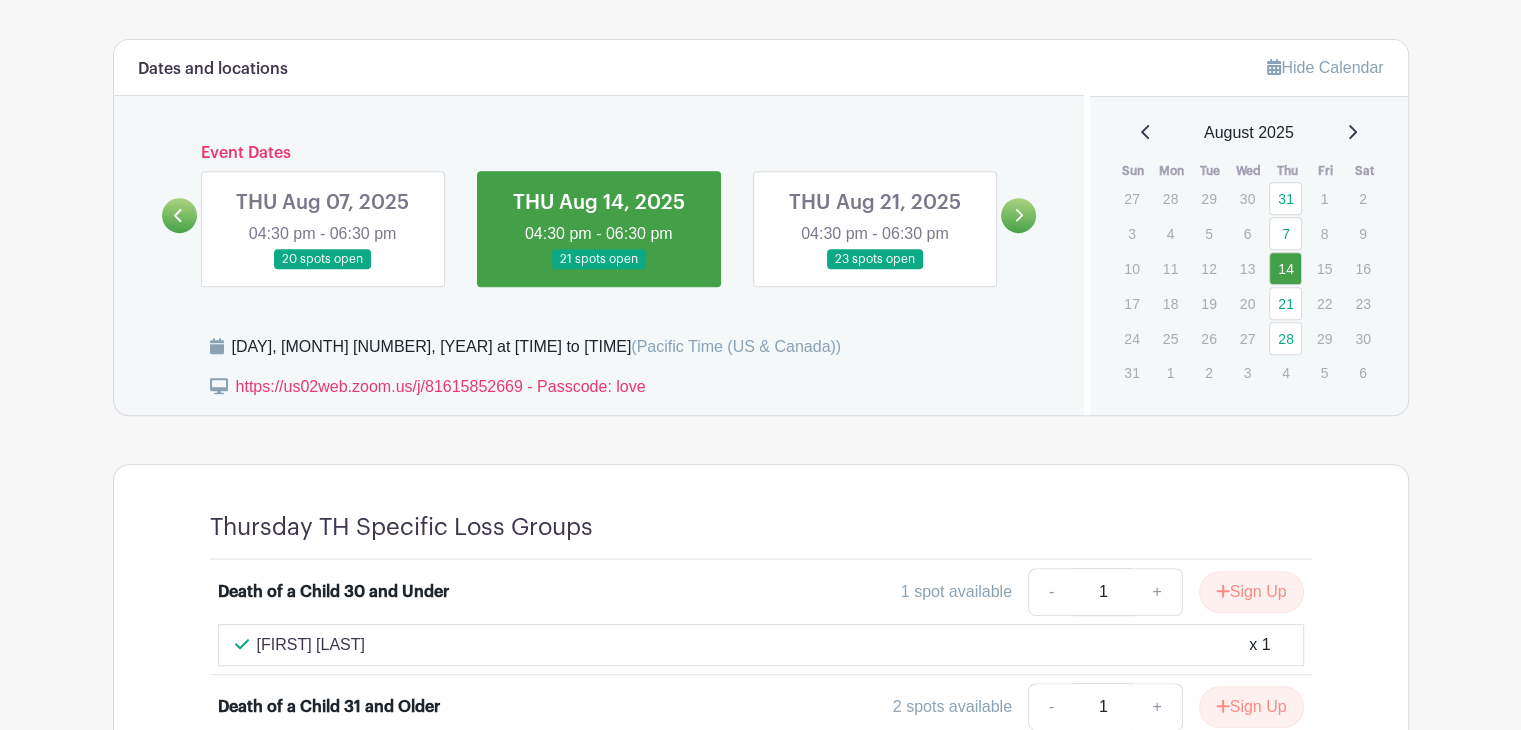 click at bounding box center [599, 270] 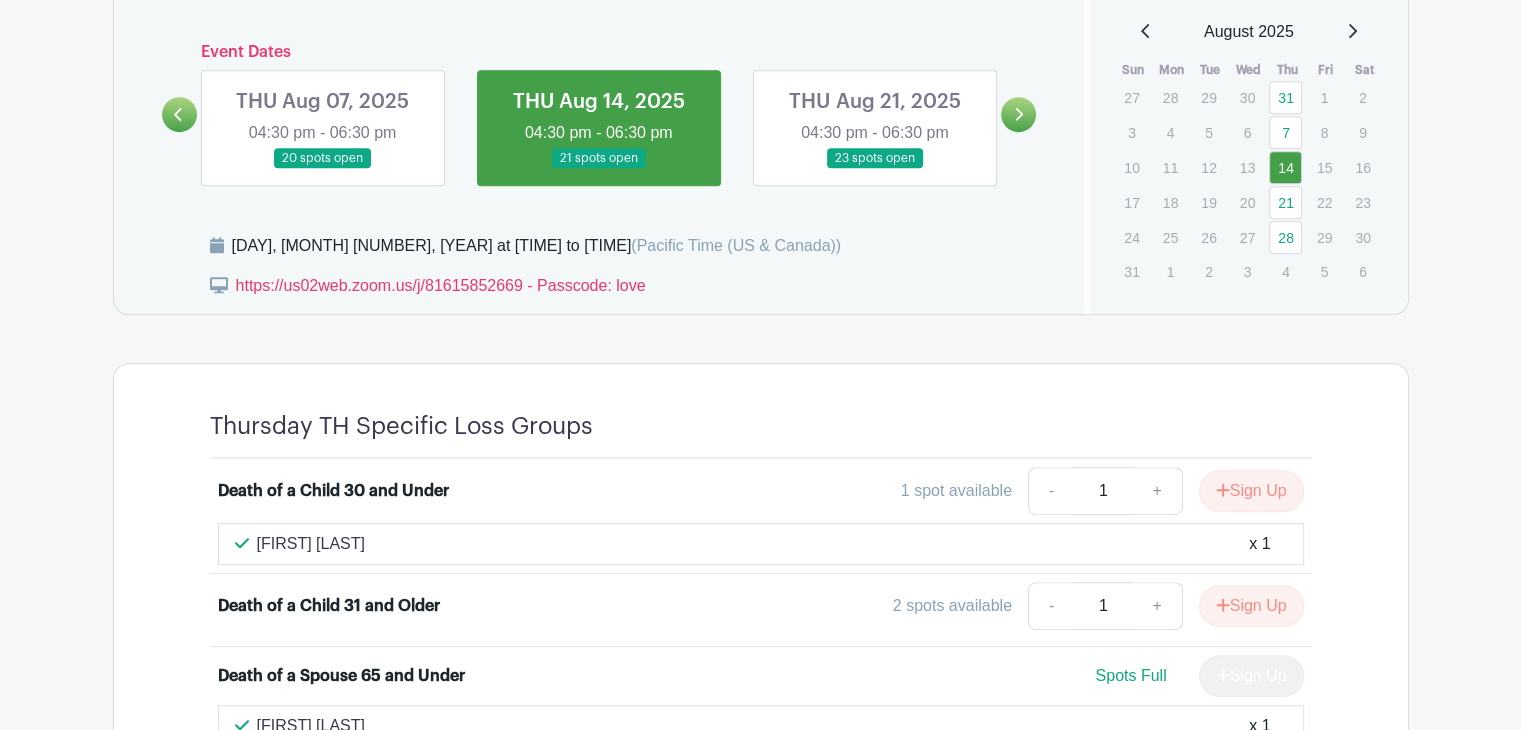 scroll, scrollTop: 900, scrollLeft: 0, axis: vertical 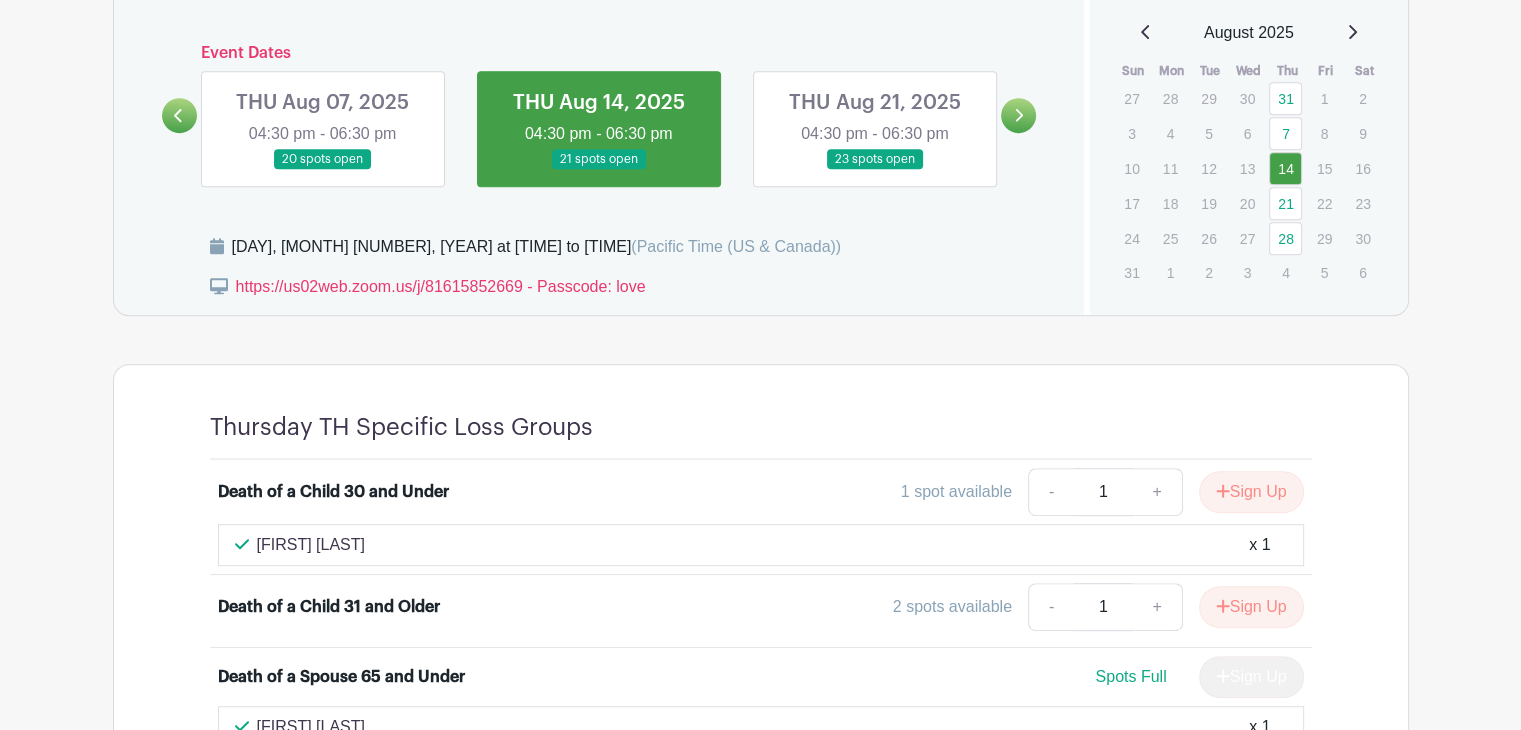 click at bounding box center (875, 170) 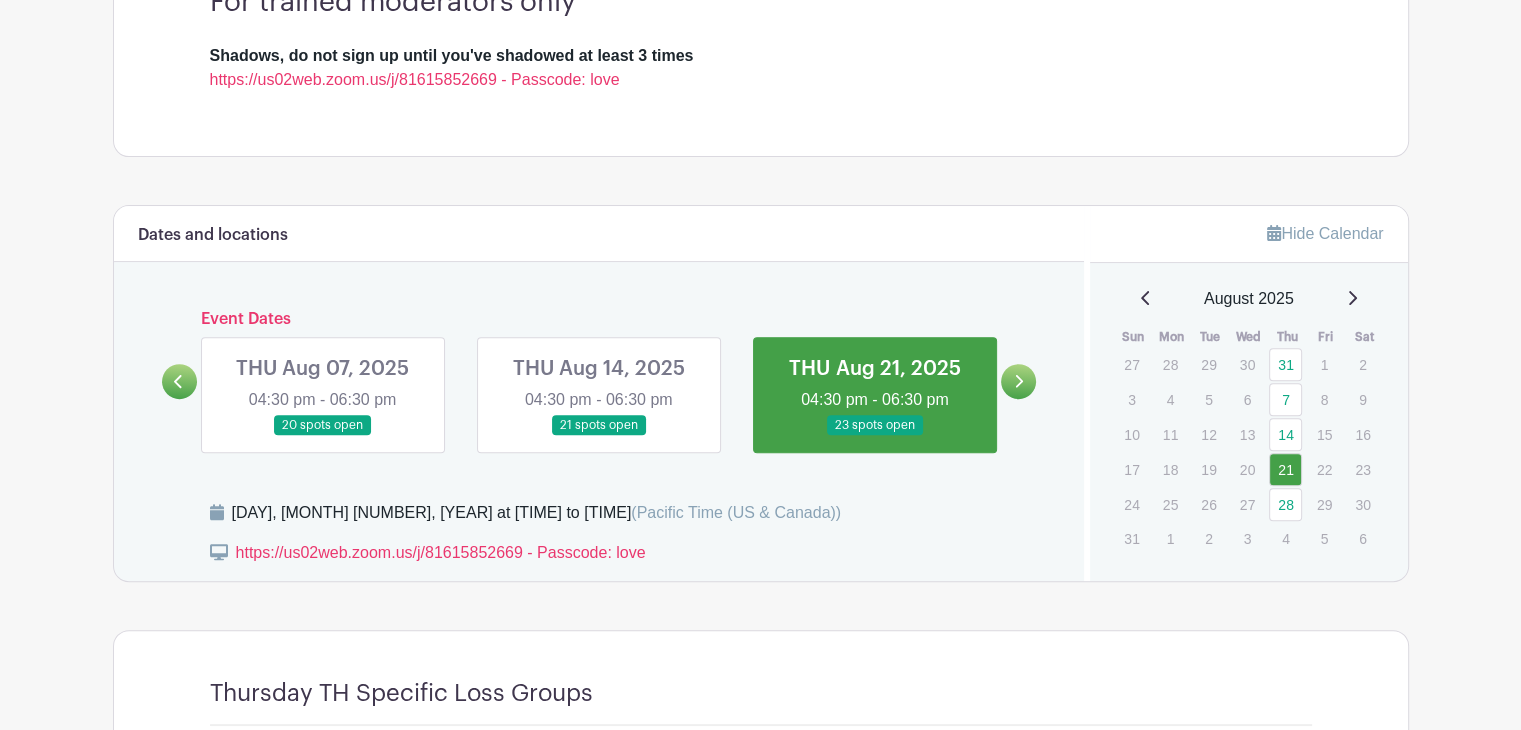 scroll, scrollTop: 600, scrollLeft: 0, axis: vertical 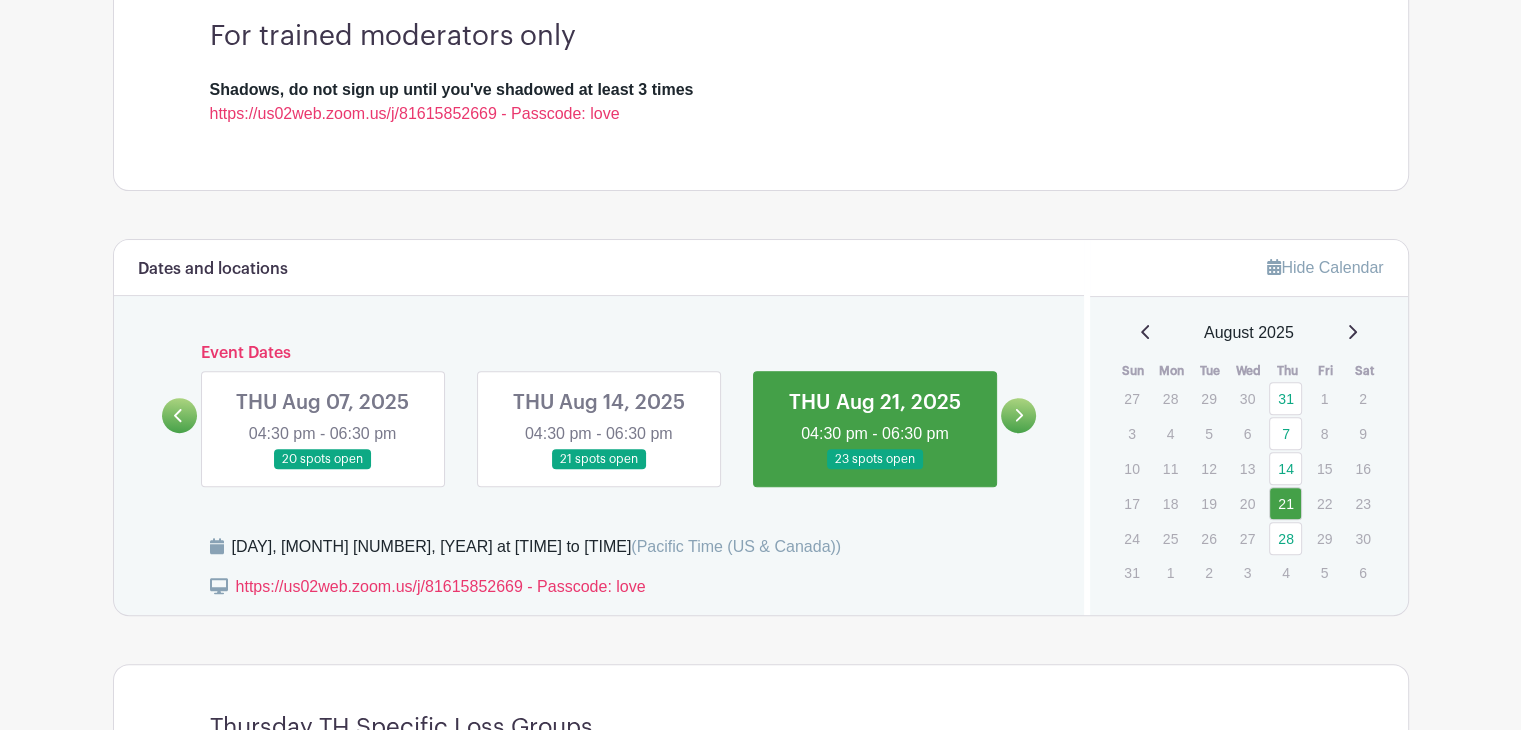 click 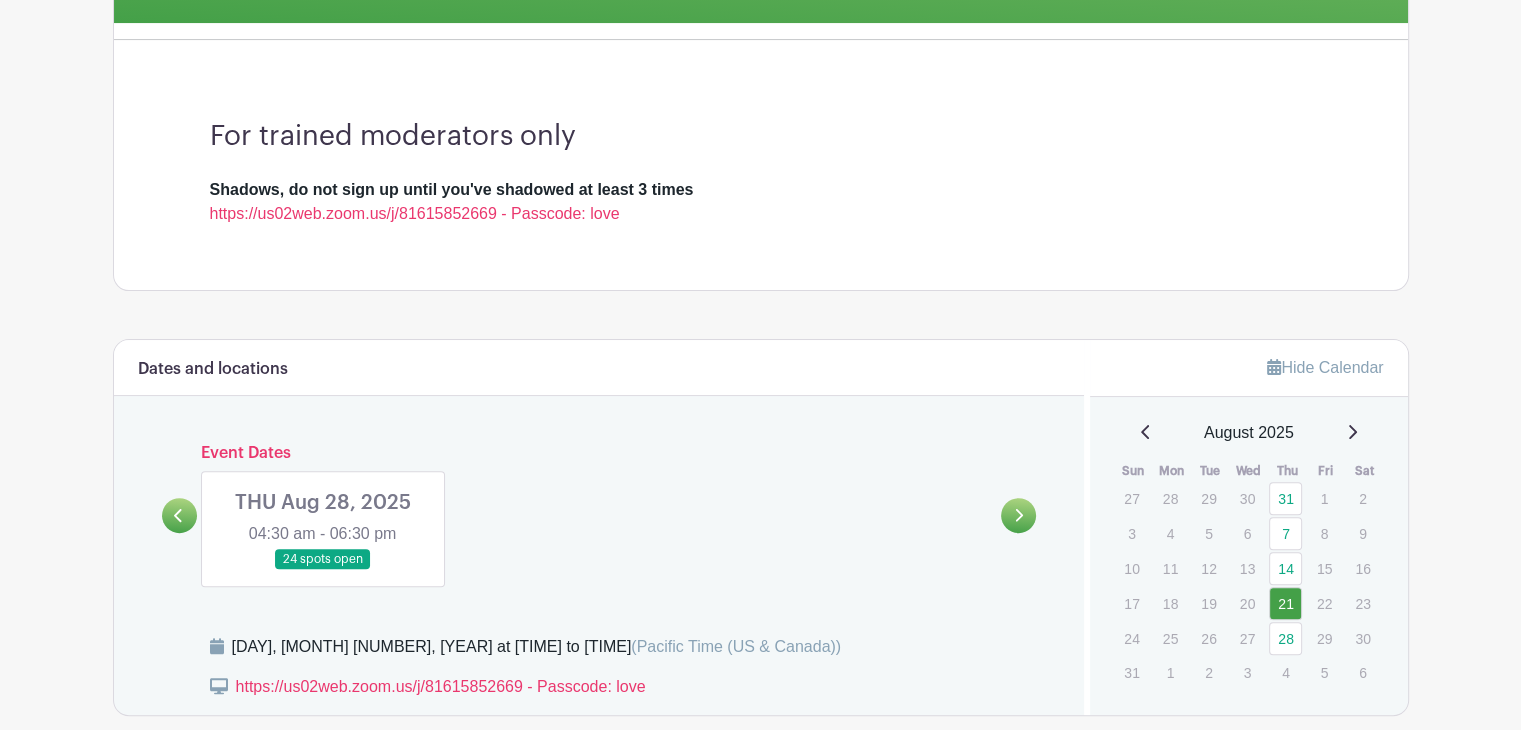 click on "Dates and locations
Event Dates
THU [MONTH] [NUMBER], [YEAR]
[TIME] - [TIME]
32 spots open
THU [MONTH] [NUMBER], [YEAR]
[TIME] - [TIME]
40 spots open
THU [MONTH] [NUMBER], [YEAR]
[TIME] - [TIME]
13 spots open
THU [MONTH] [NUMBER], [YEAR]
[TIME] - [TIME]
13 spots open
THU [MONTH] [NUMBER], [YEAR]
[TIME] - [TIME]
13 spots open
THU [MONTH] [NUMBER], [YEAR]
[TIME] - [TIME]
14 spots open" at bounding box center [599, 527] 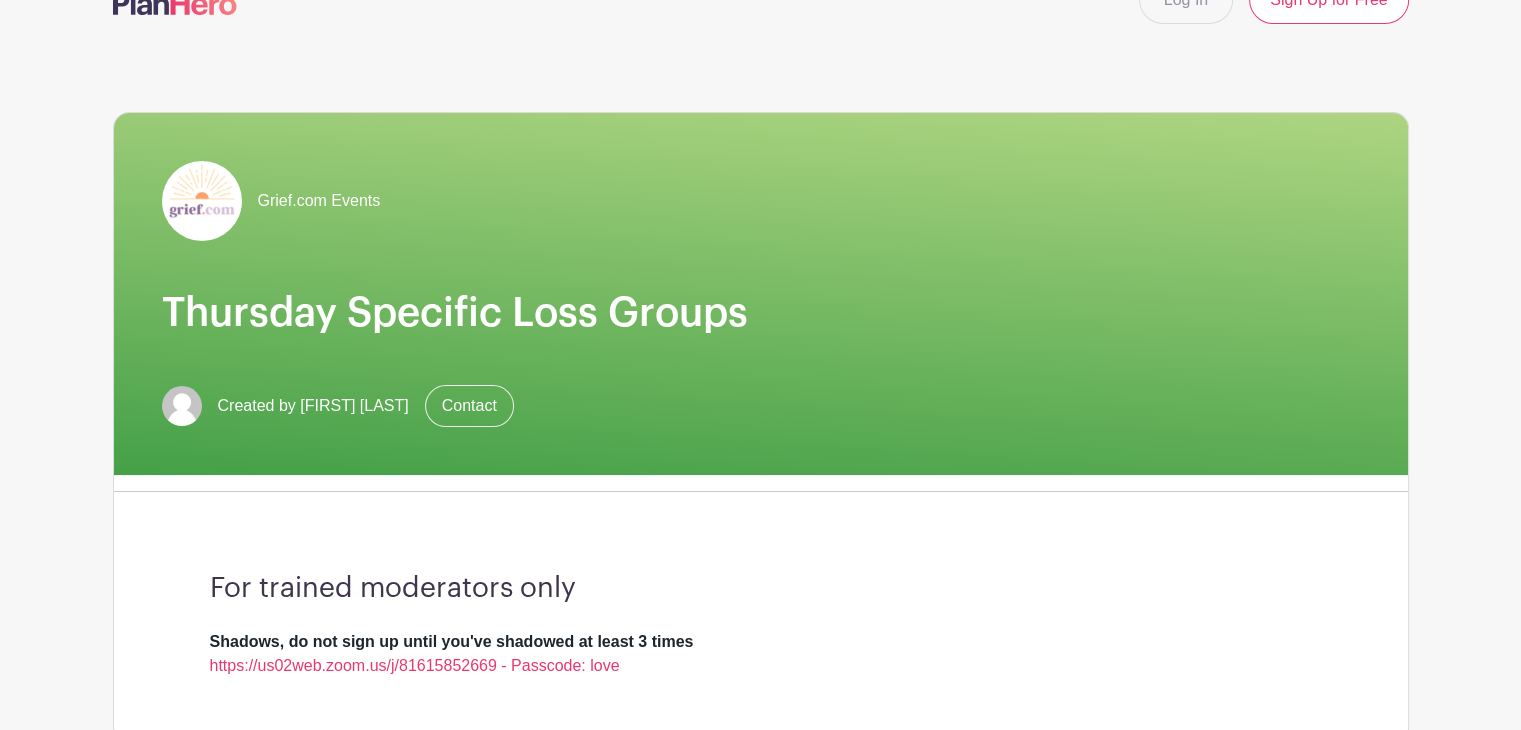 scroll, scrollTop: 0, scrollLeft: 0, axis: both 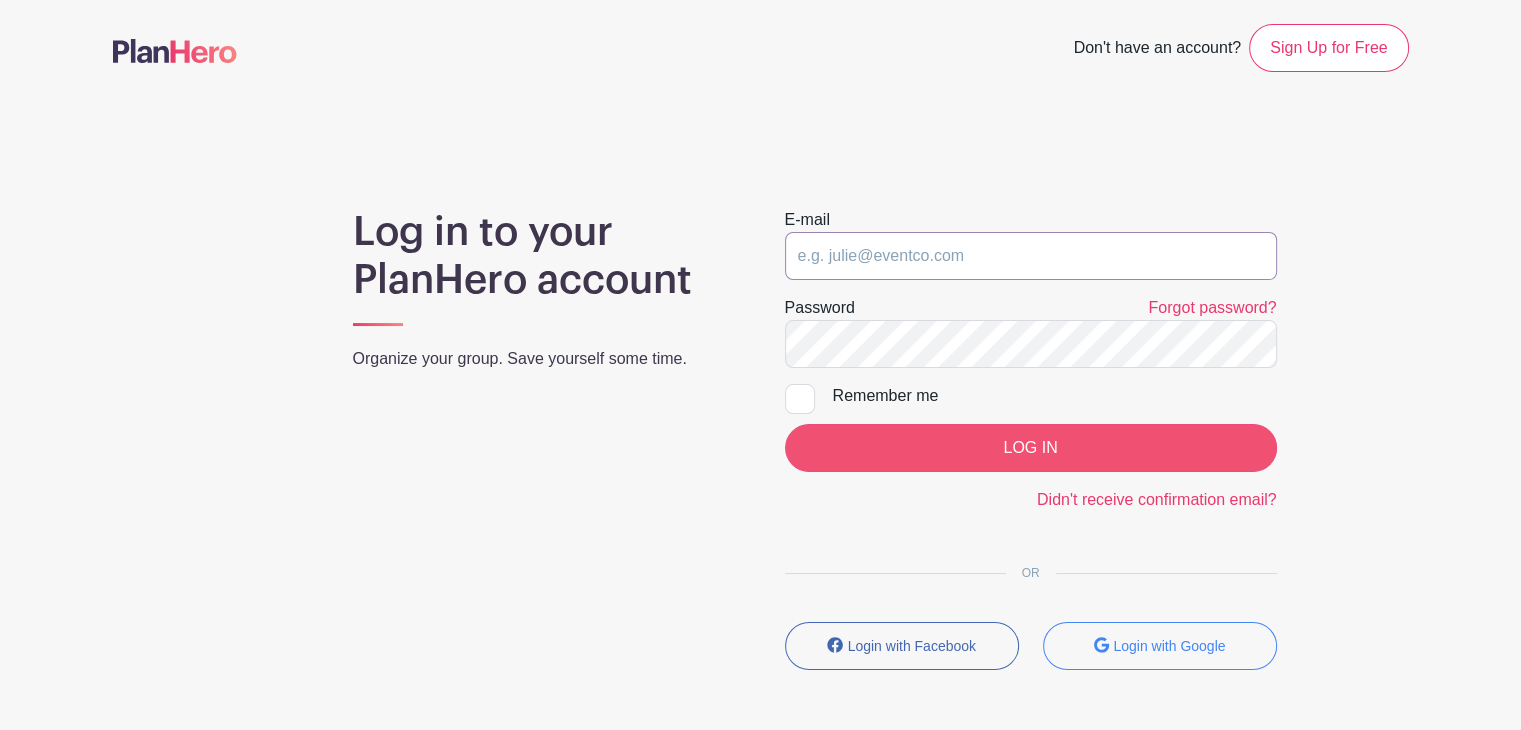 type on "lindagorman33@gmail.com" 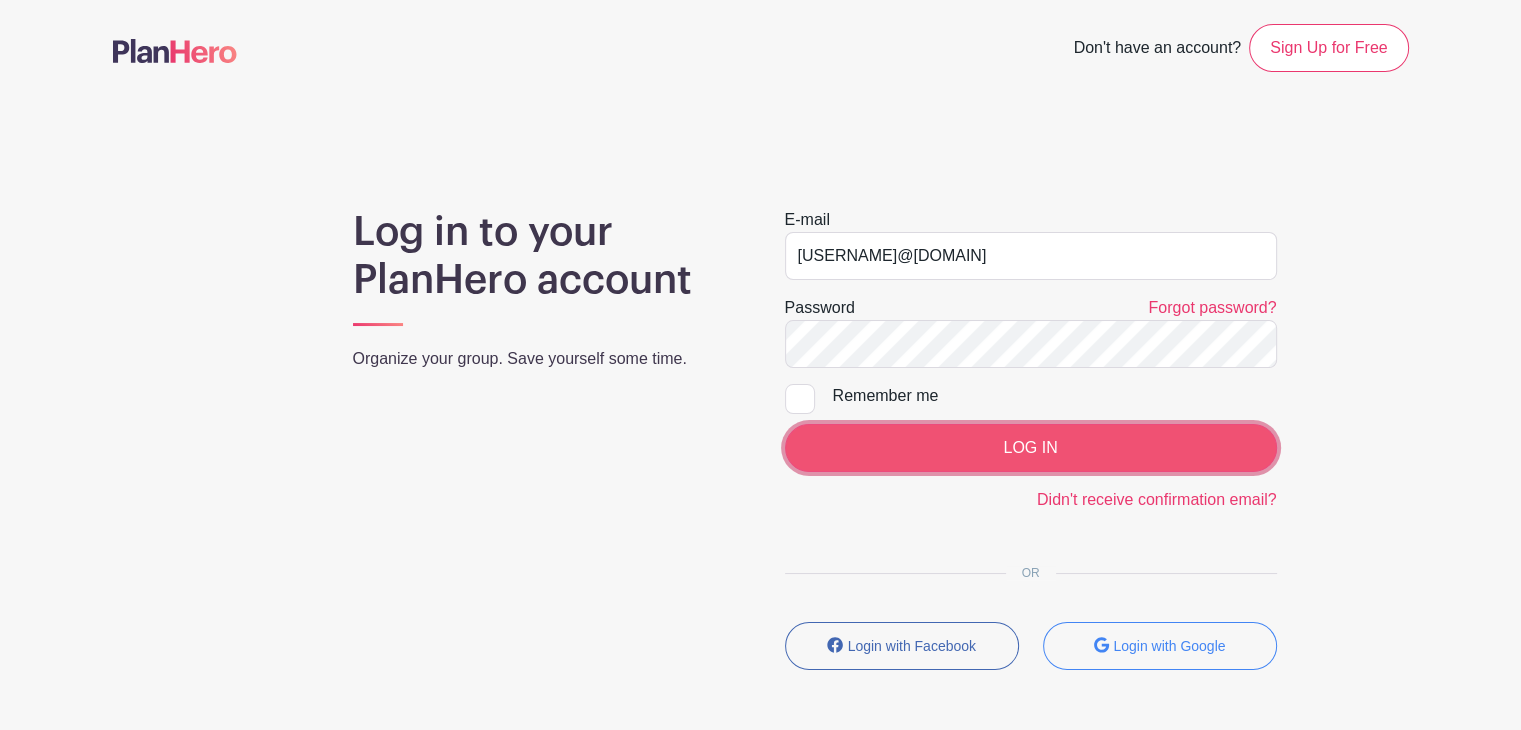 click on "LOG IN" at bounding box center [1031, 448] 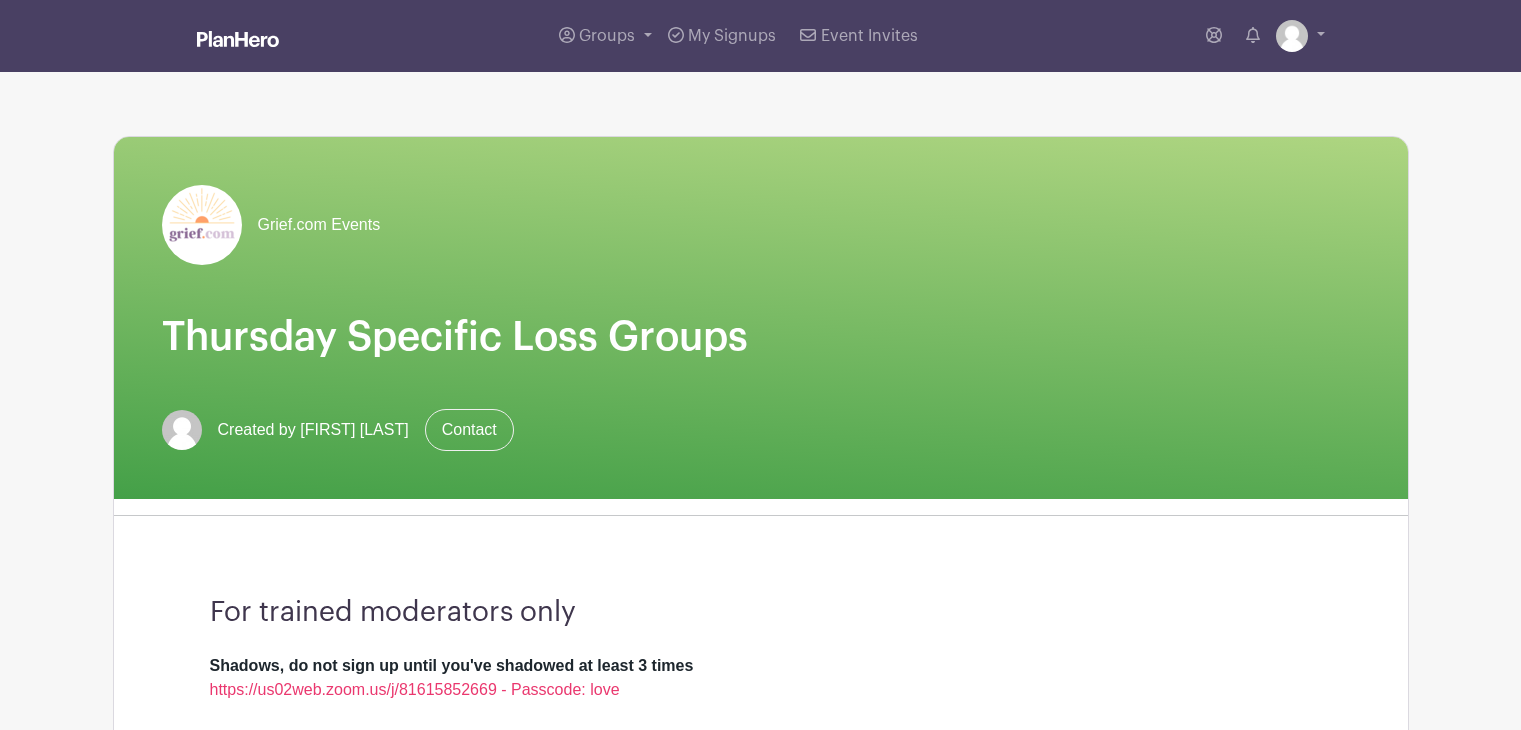 scroll, scrollTop: 0, scrollLeft: 0, axis: both 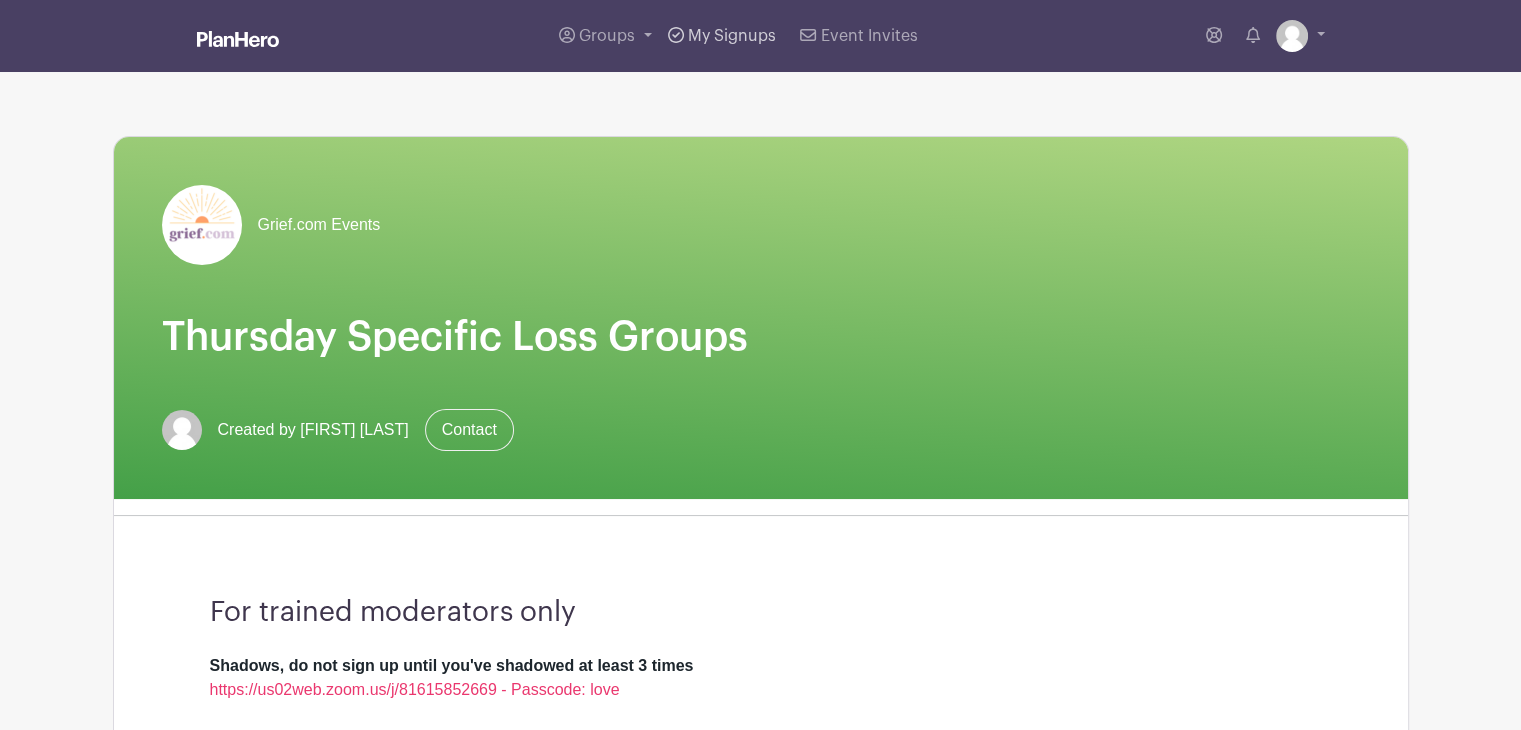 click on "My Signups" at bounding box center (732, 36) 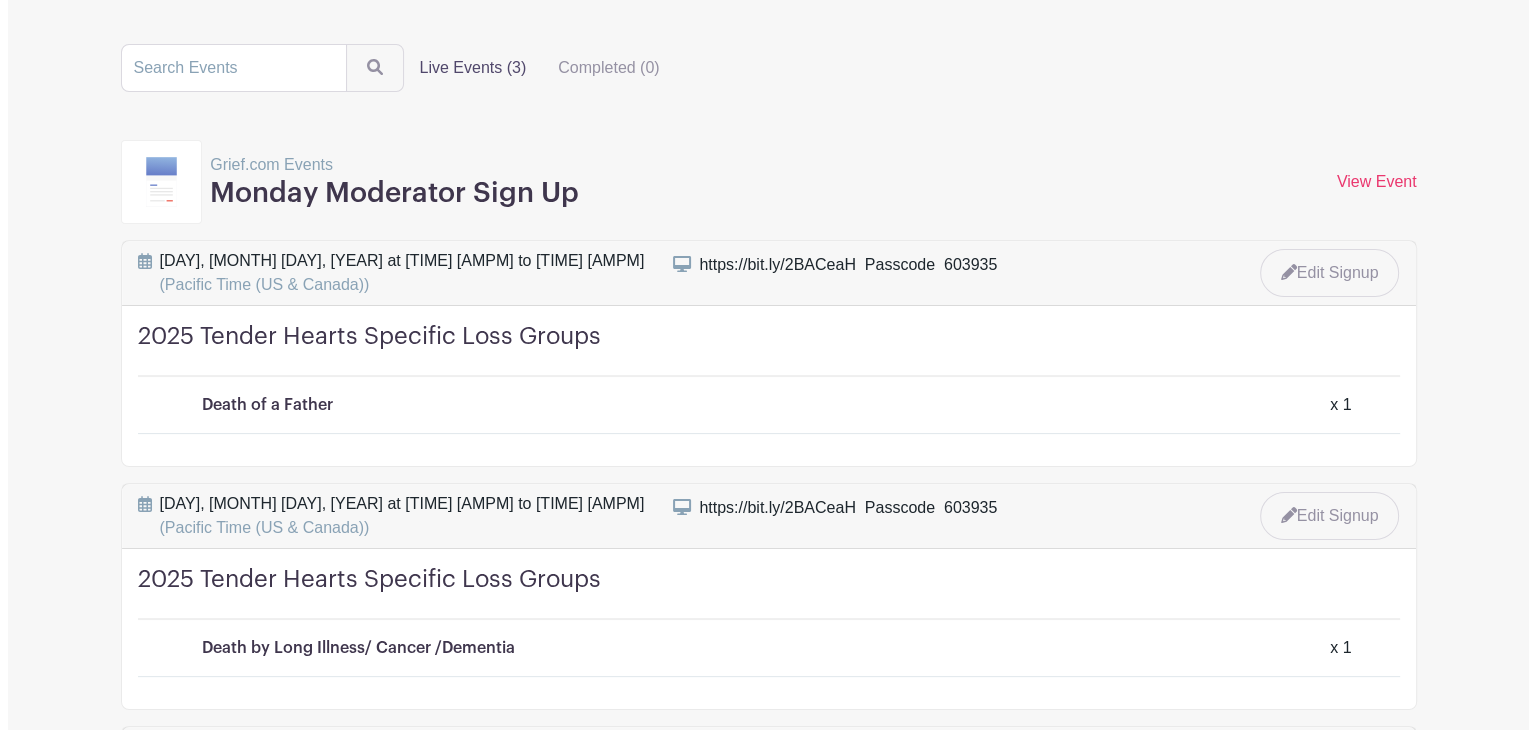 scroll, scrollTop: 300, scrollLeft: 0, axis: vertical 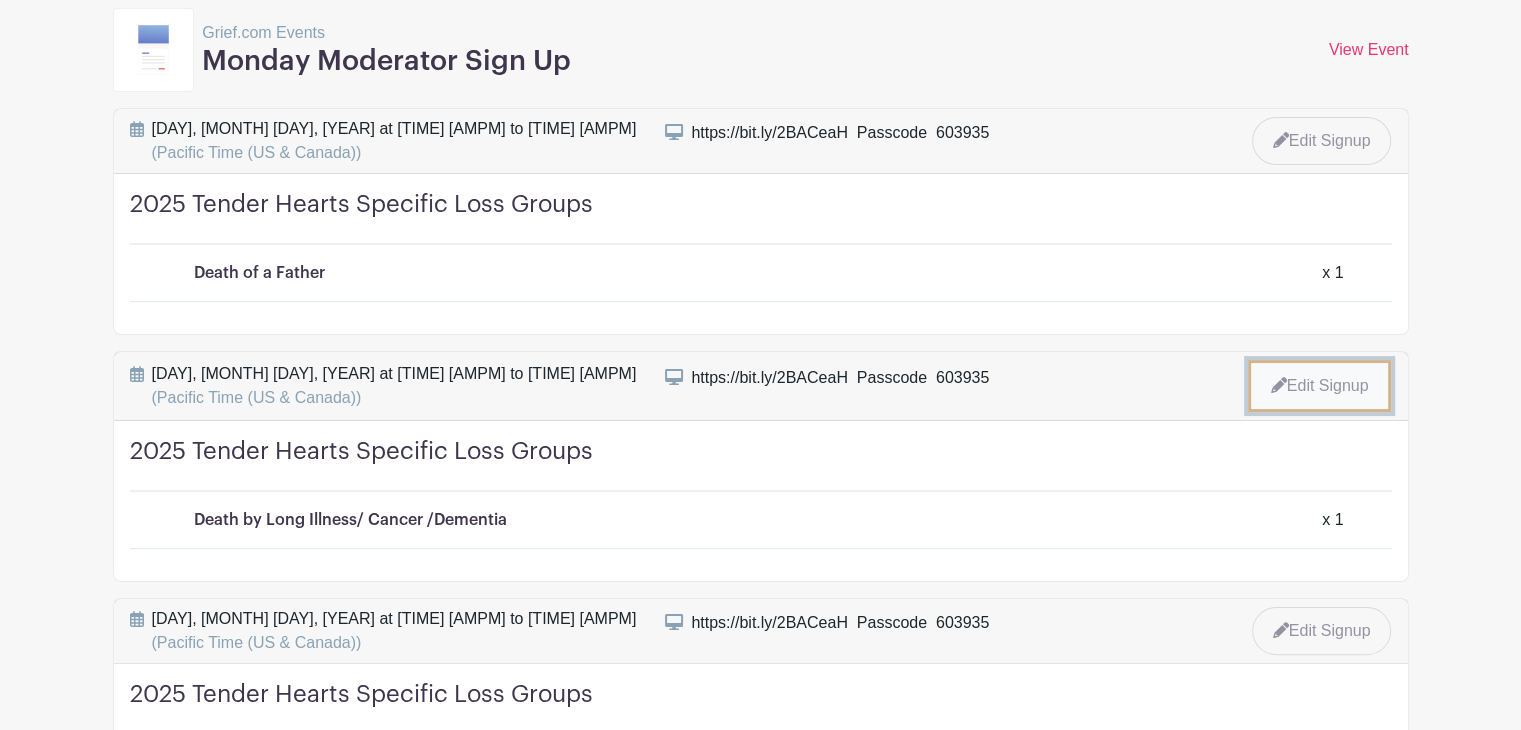 click on "Edit Signup" at bounding box center [1320, 386] 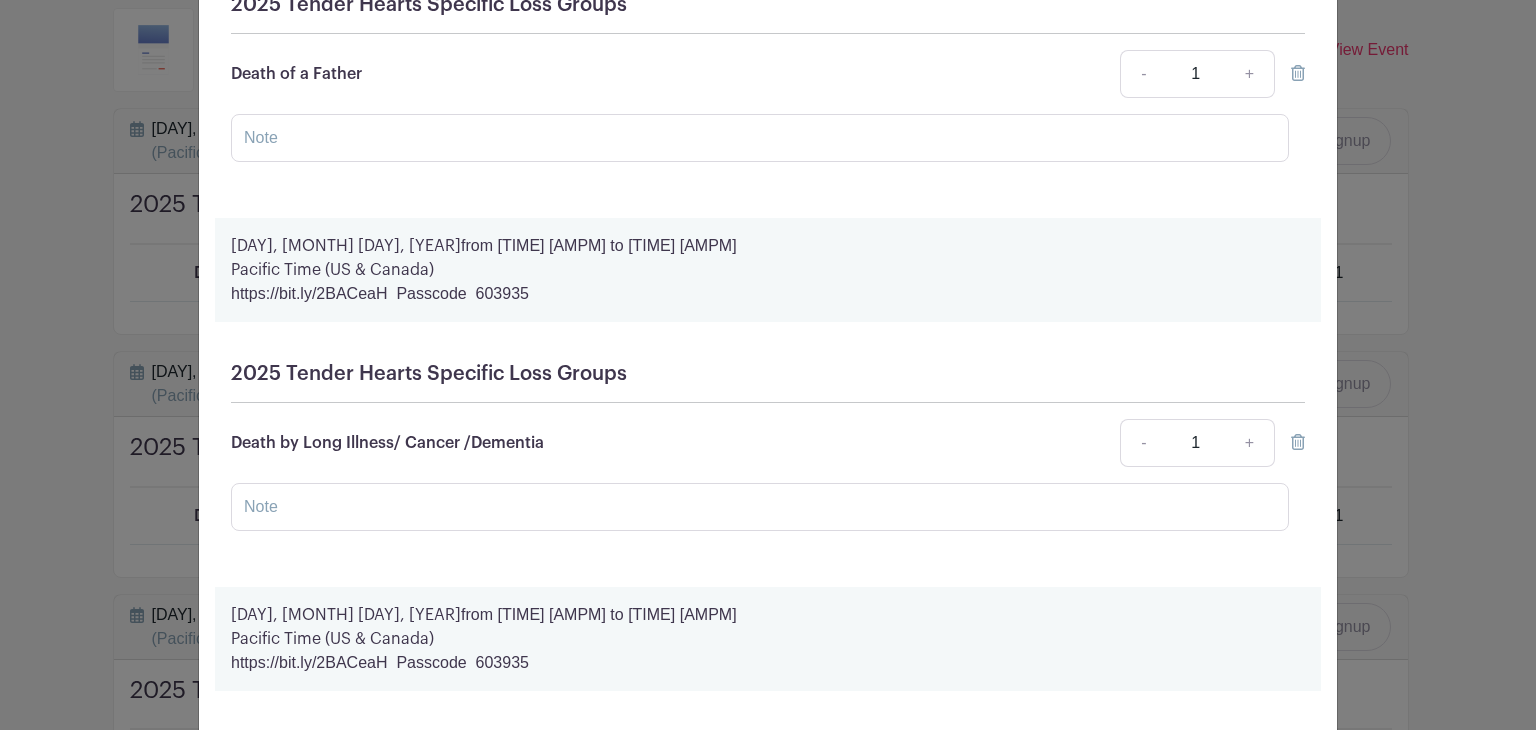 scroll, scrollTop: 400, scrollLeft: 0, axis: vertical 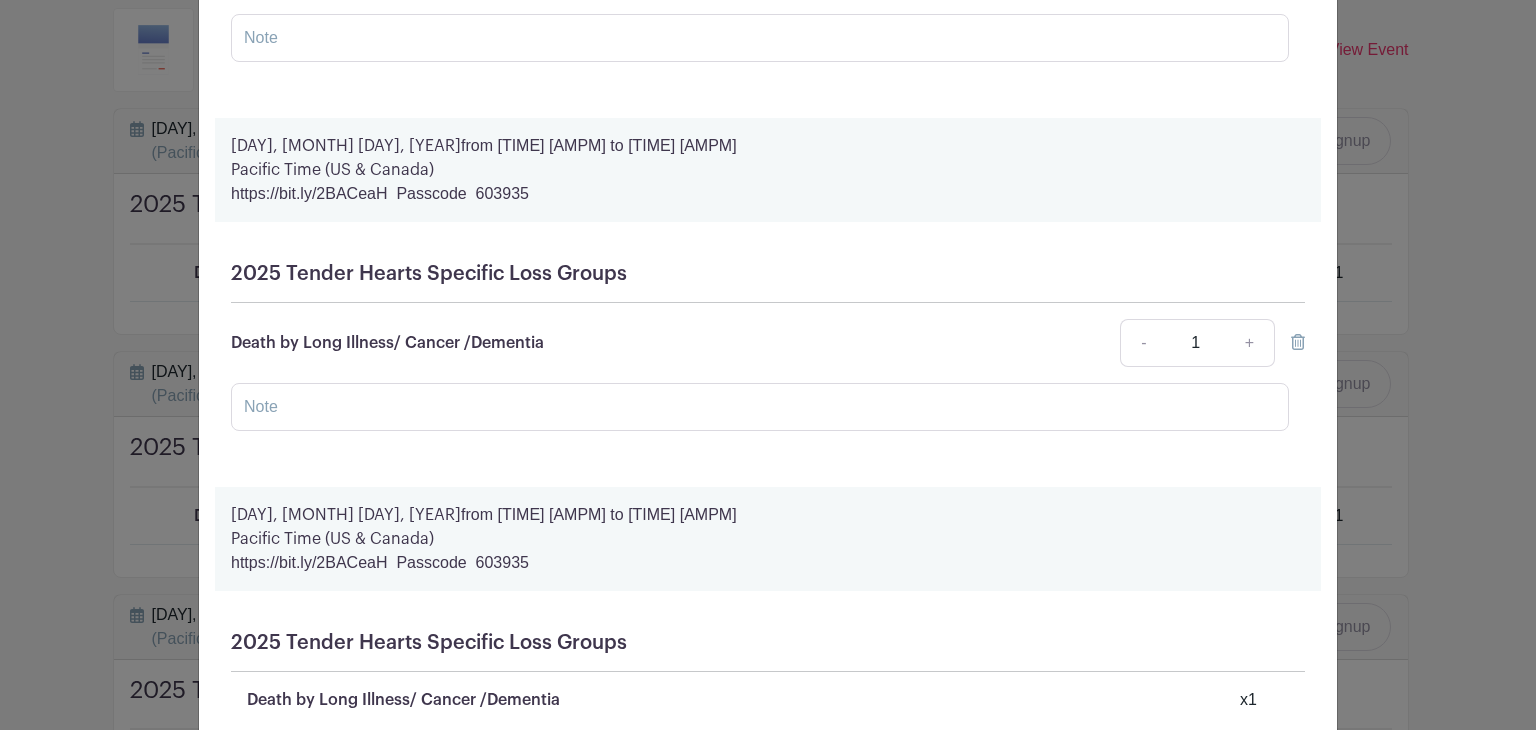 click 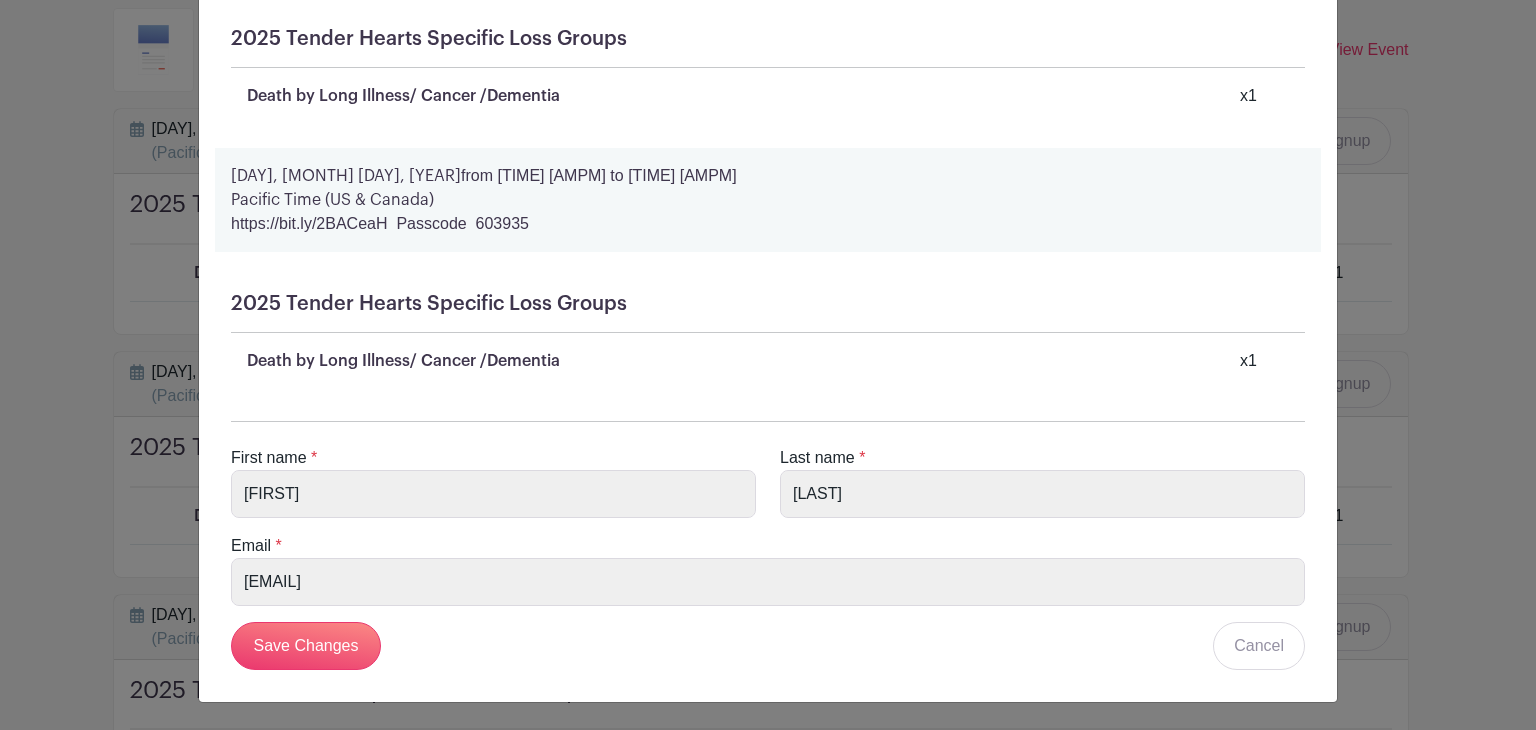 scroll, scrollTop: 881, scrollLeft: 0, axis: vertical 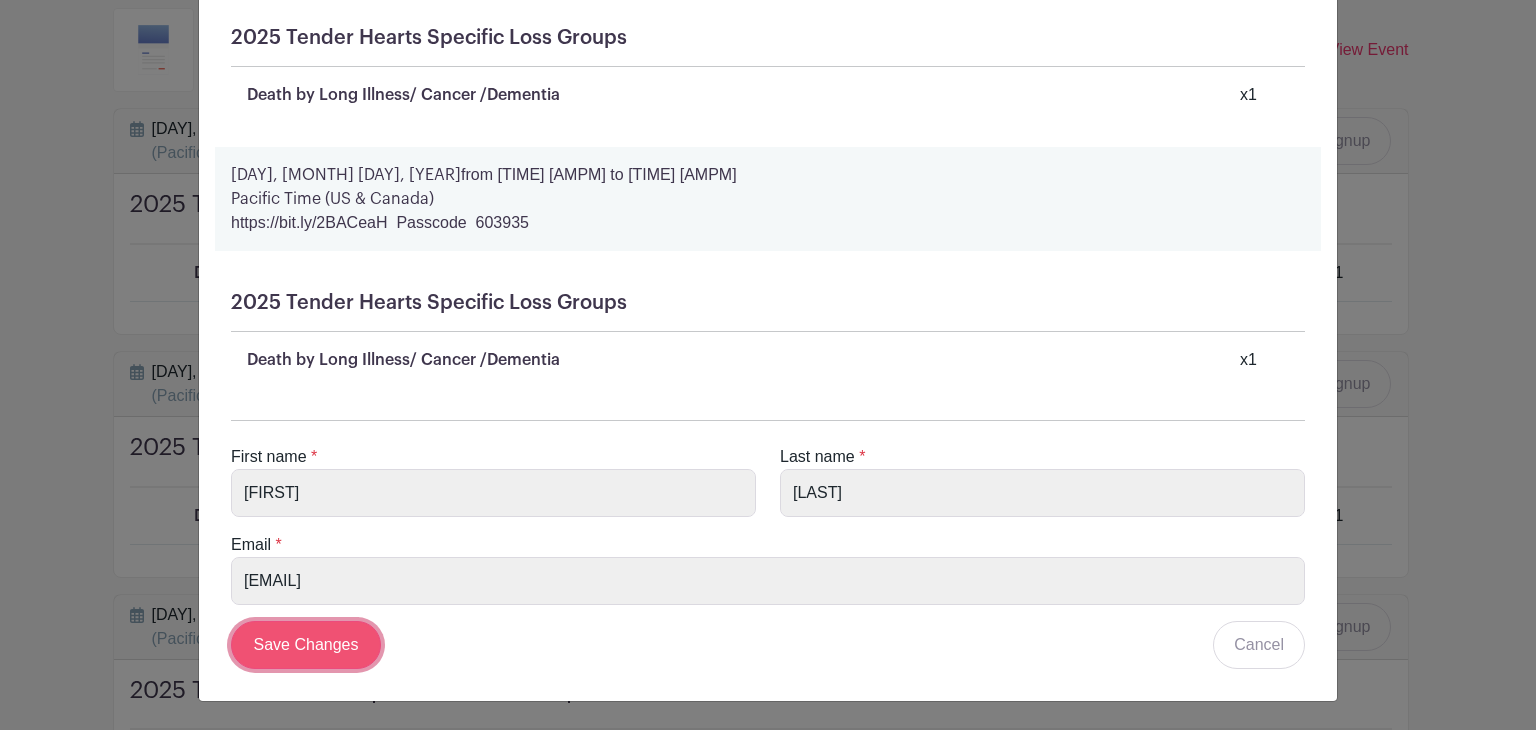 click on "Save Changes" at bounding box center (306, 645) 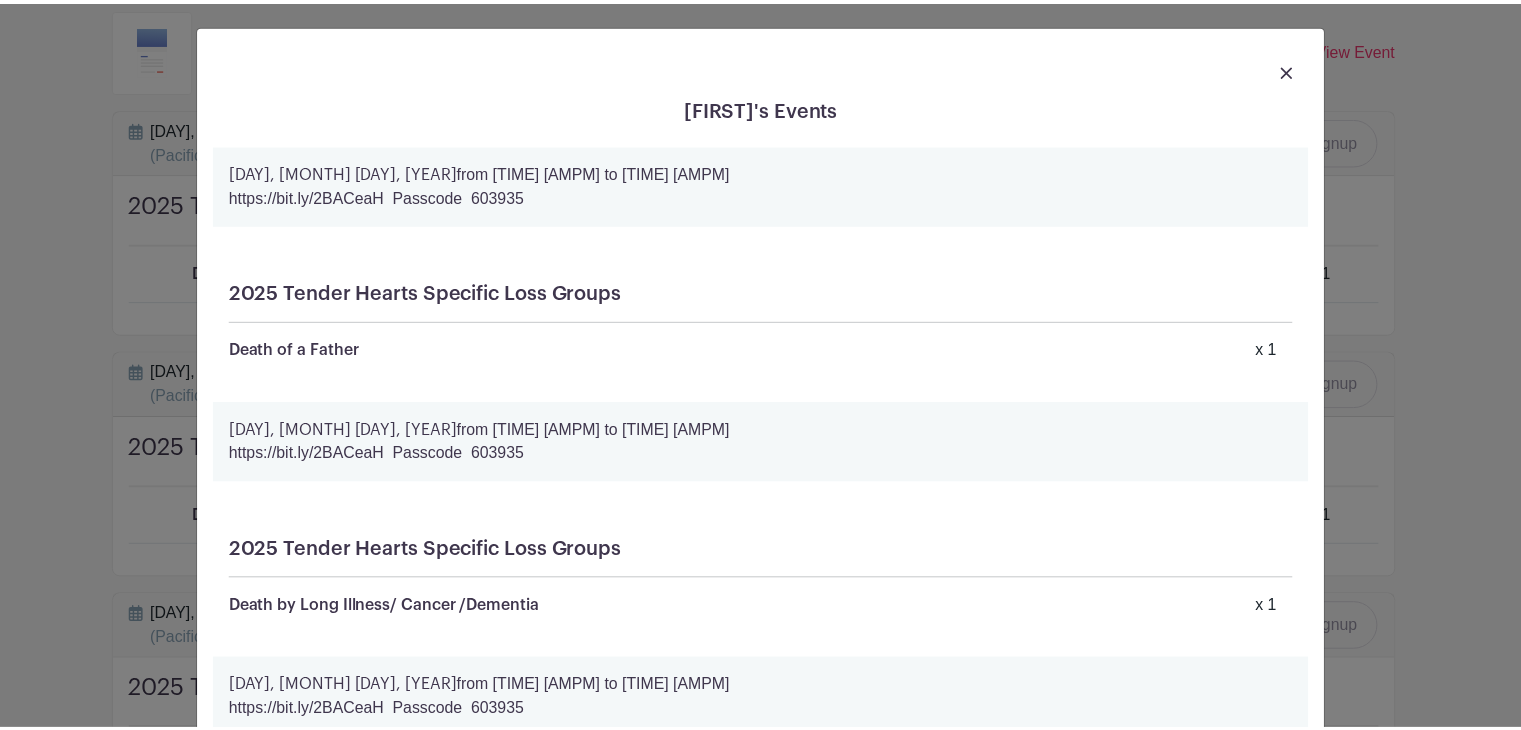 scroll, scrollTop: 0, scrollLeft: 0, axis: both 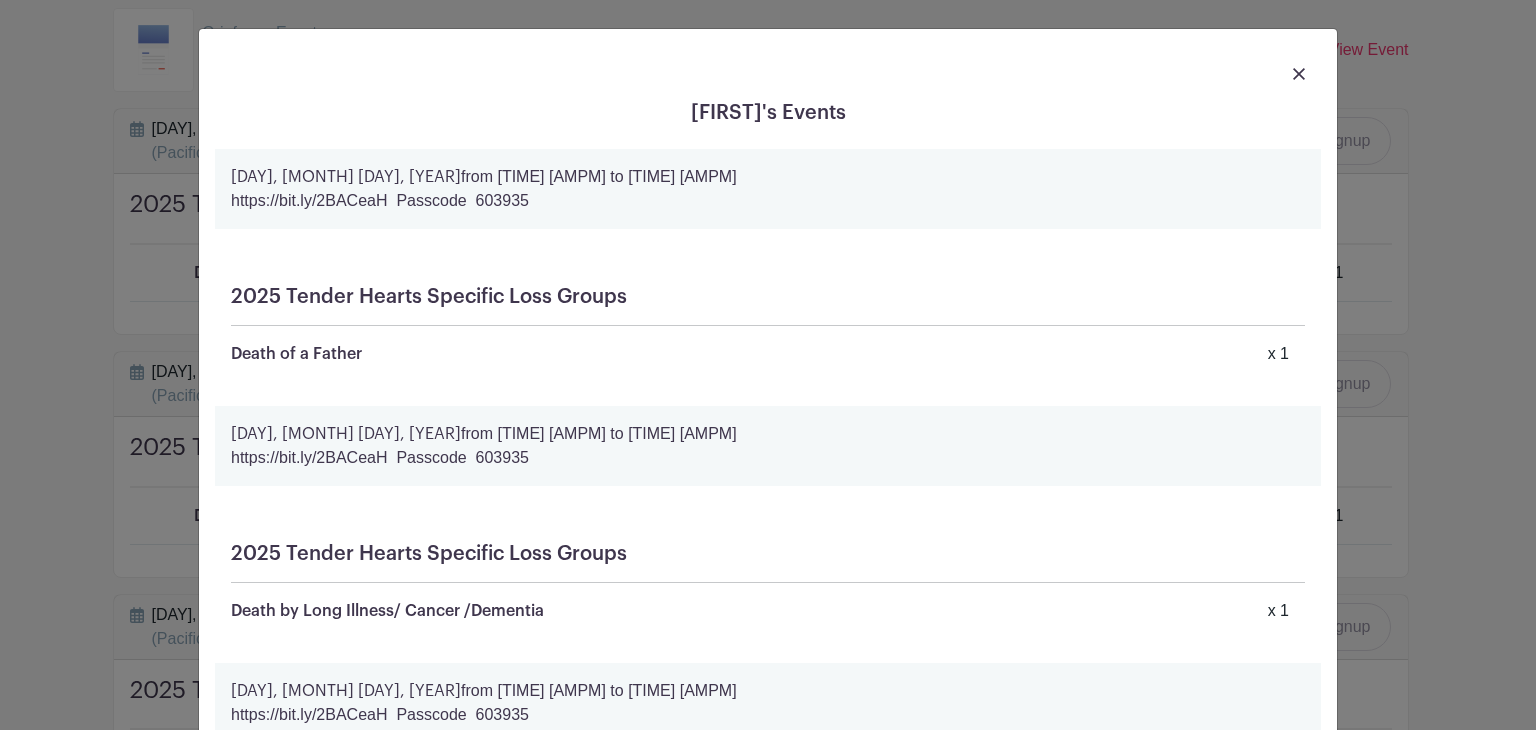 click at bounding box center [1299, 74] 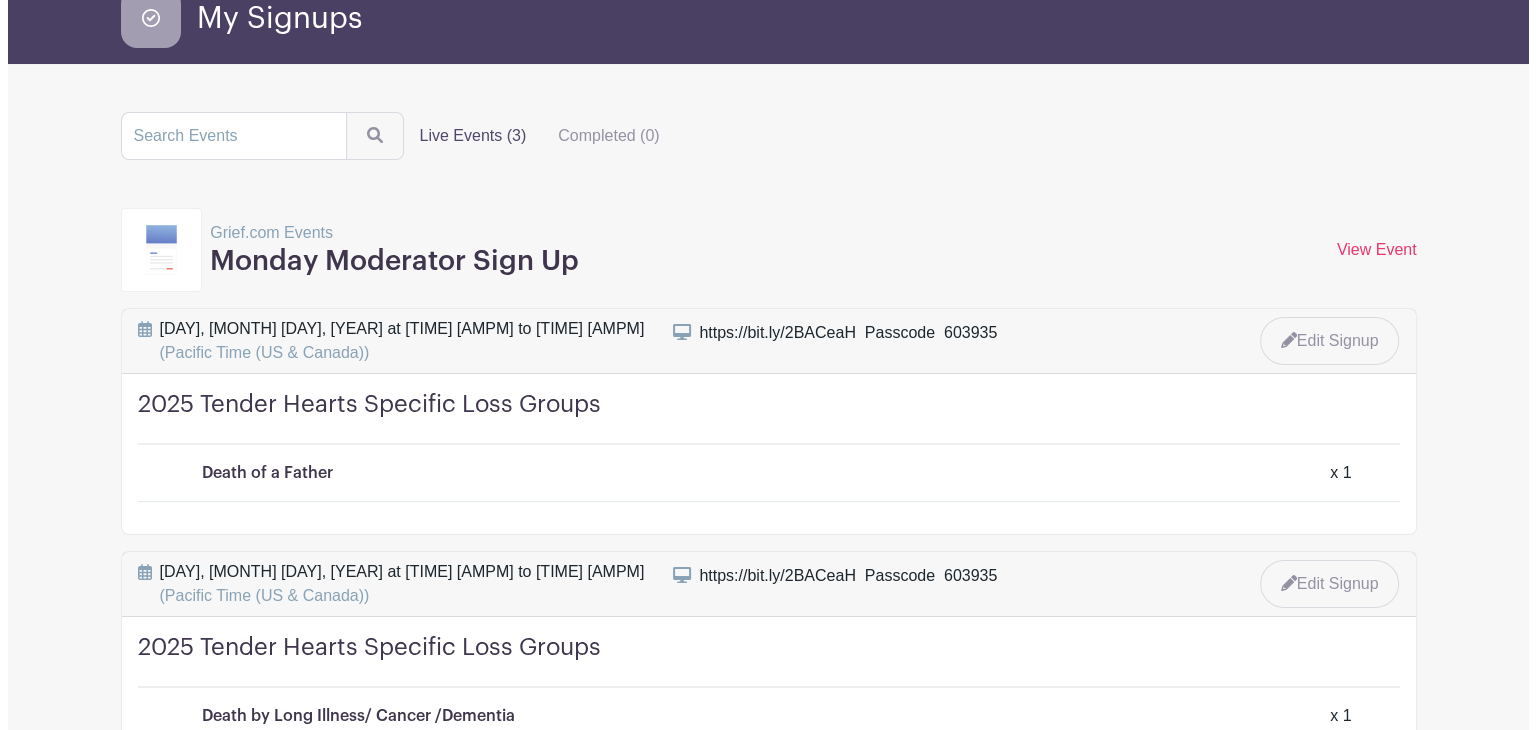 scroll, scrollTop: 200, scrollLeft: 0, axis: vertical 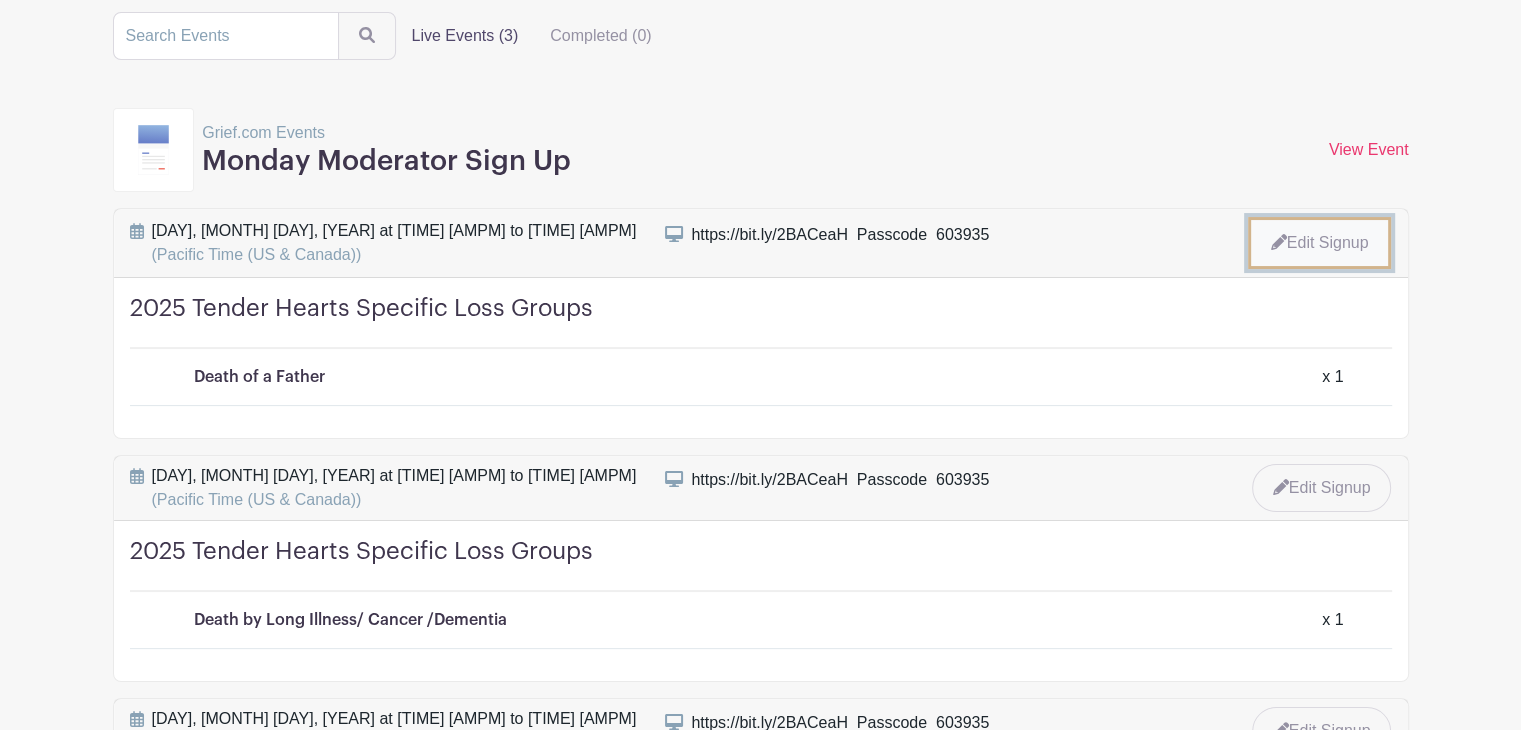 click on "Edit Signup" at bounding box center (1320, 243) 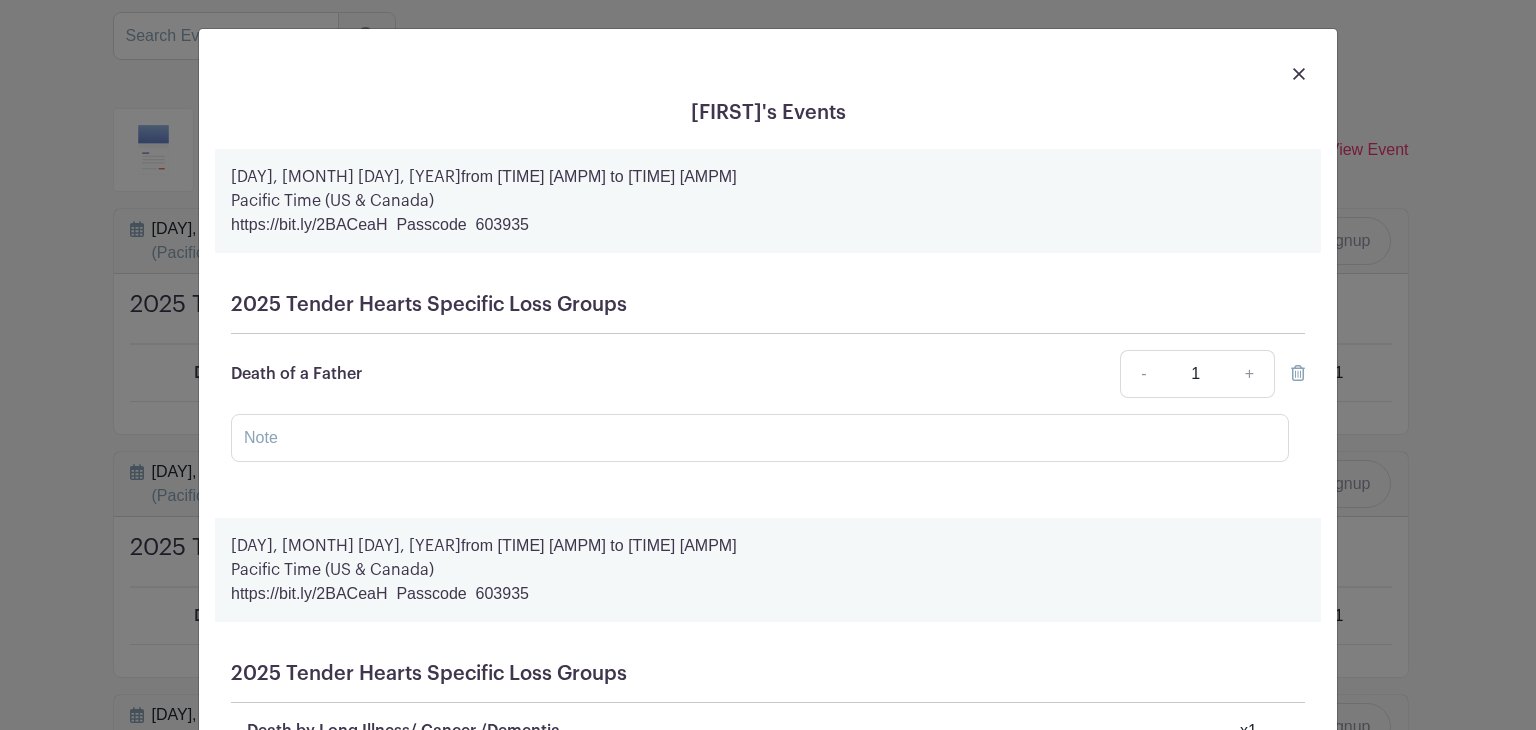 click 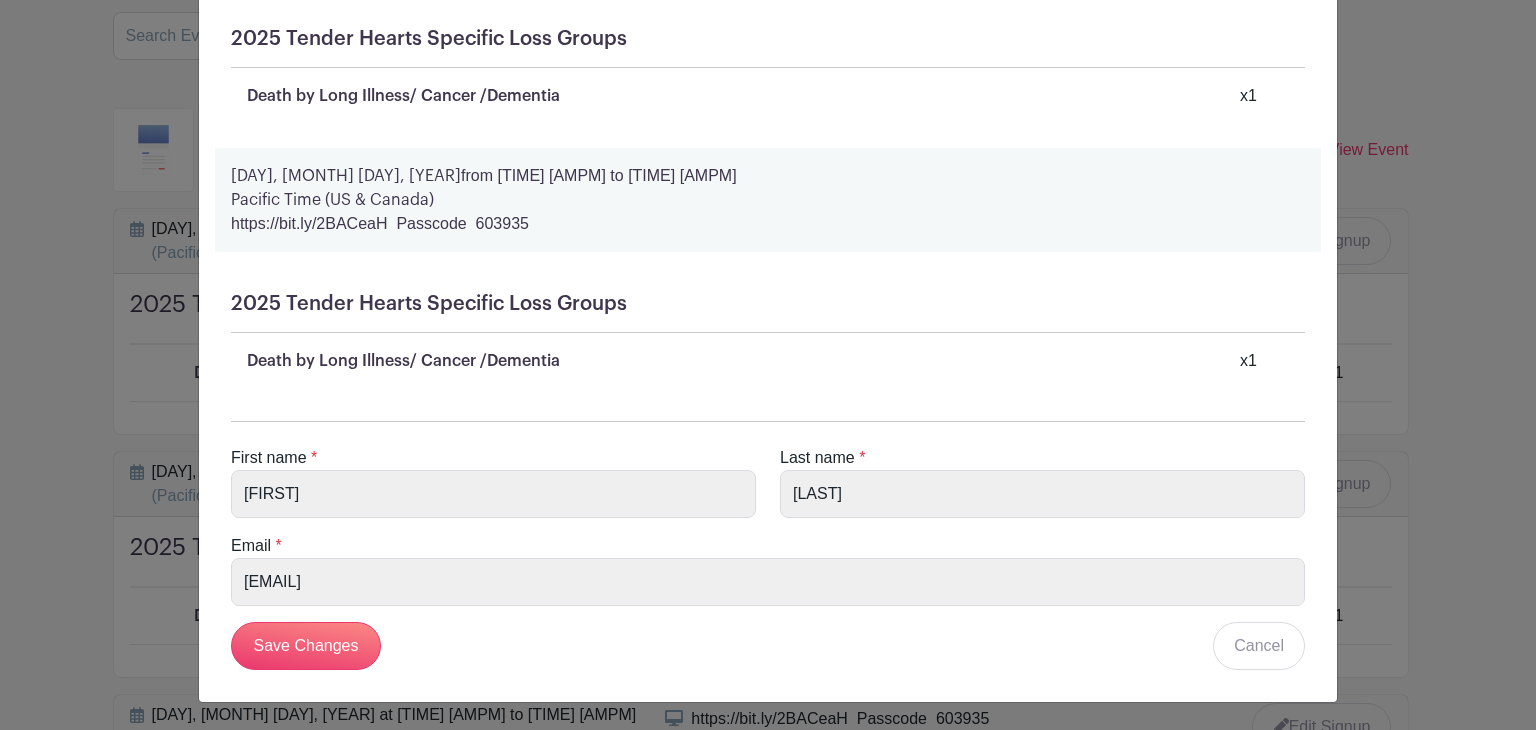 scroll, scrollTop: 512, scrollLeft: 0, axis: vertical 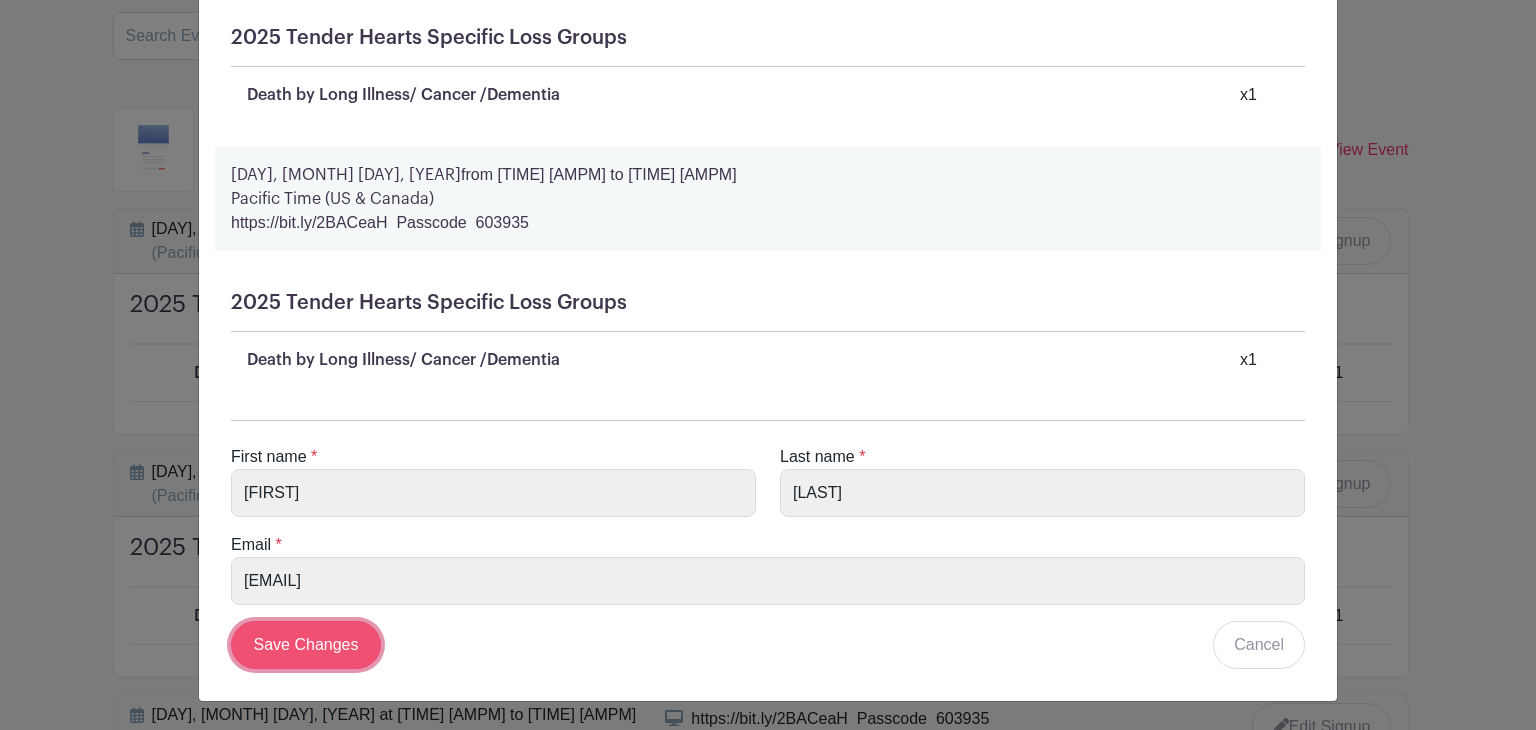 click on "Save Changes" at bounding box center [306, 645] 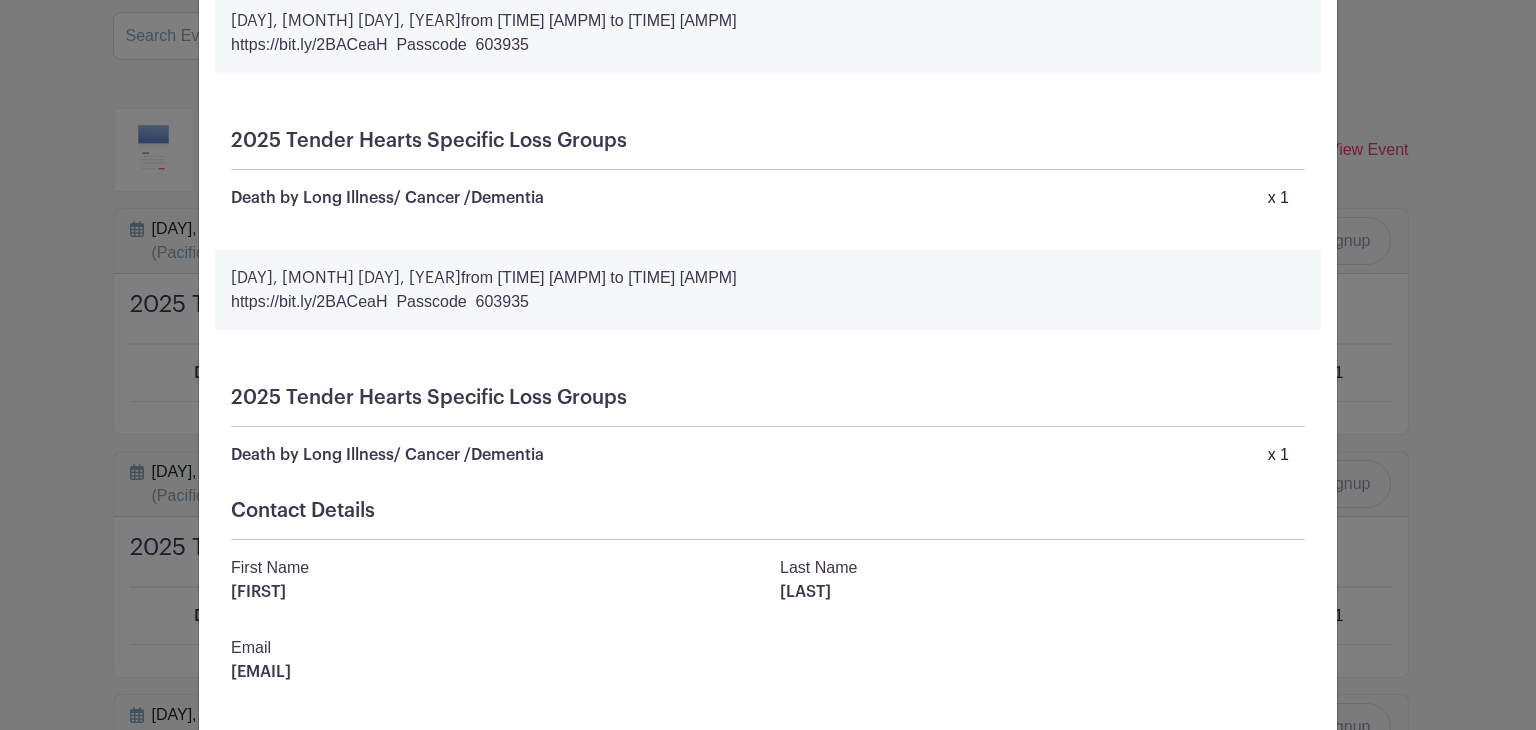 scroll, scrollTop: 0, scrollLeft: 0, axis: both 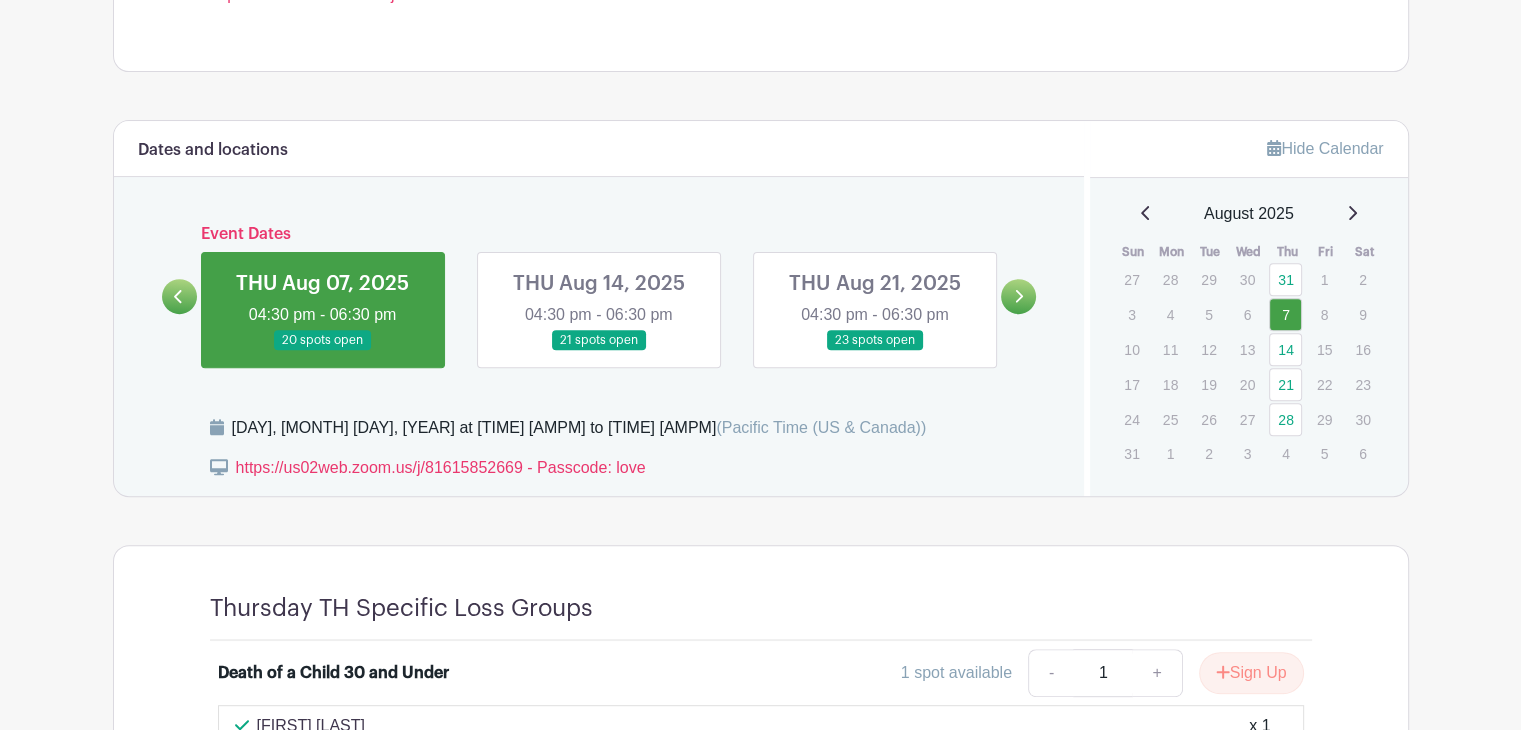 click at bounding box center (599, 351) 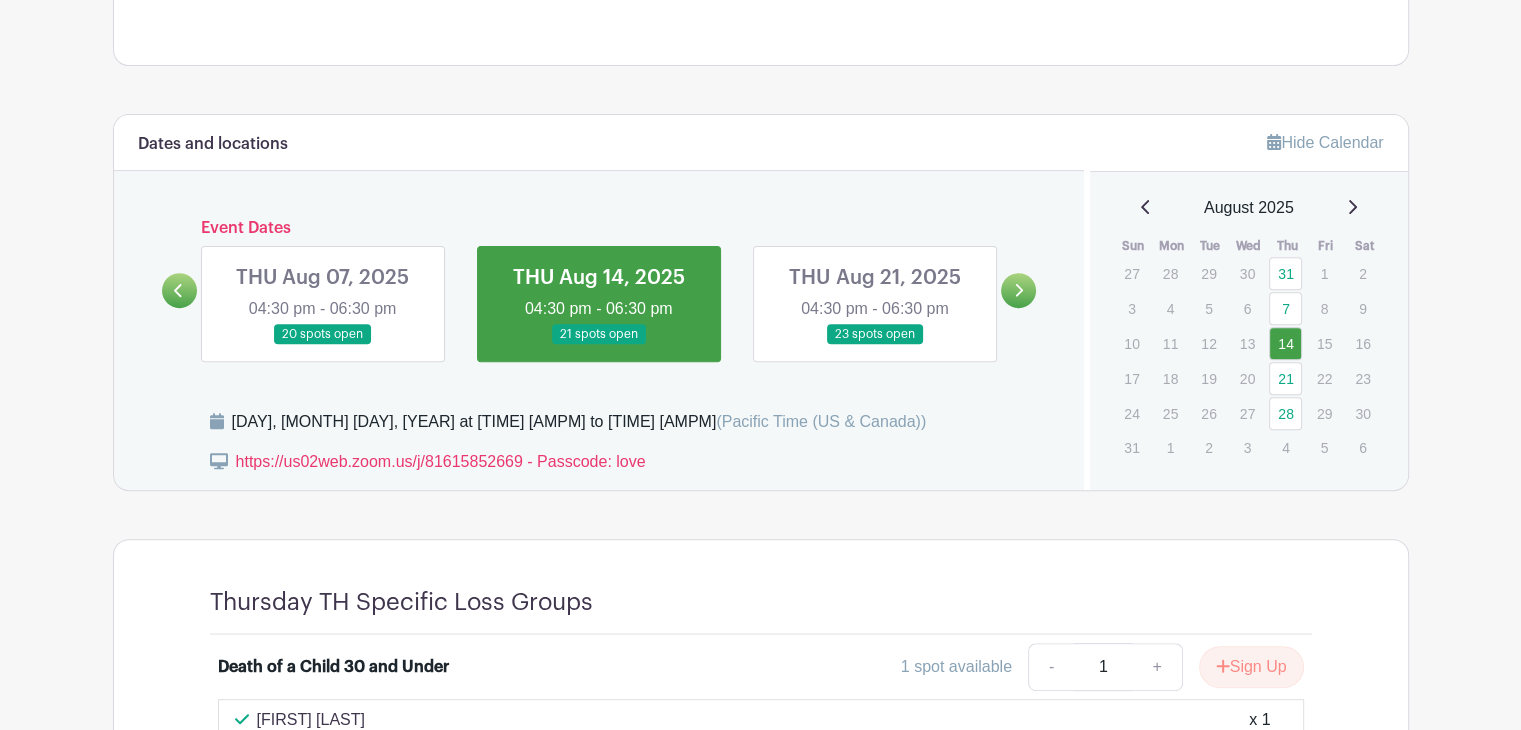 scroll, scrollTop: 695, scrollLeft: 0, axis: vertical 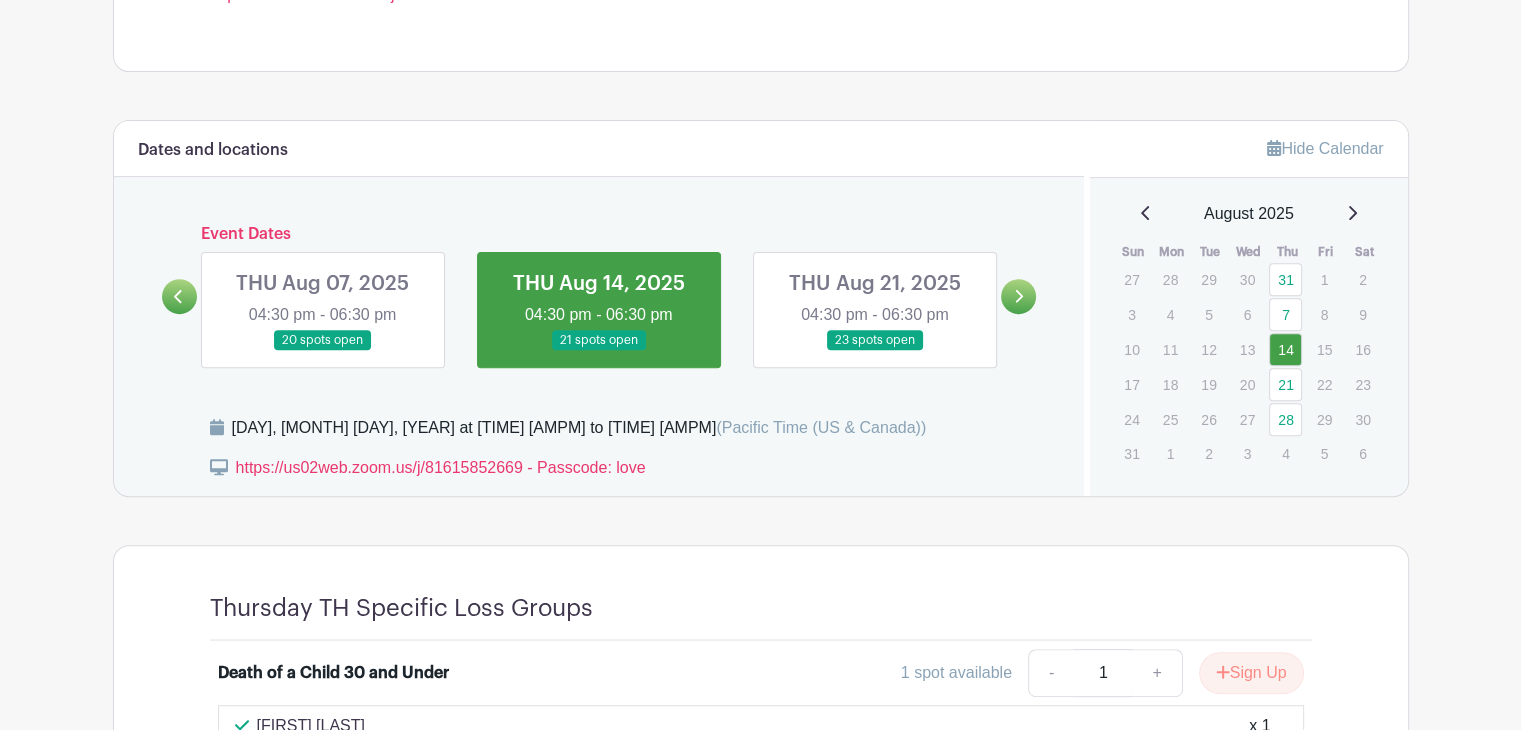 click at bounding box center (875, 351) 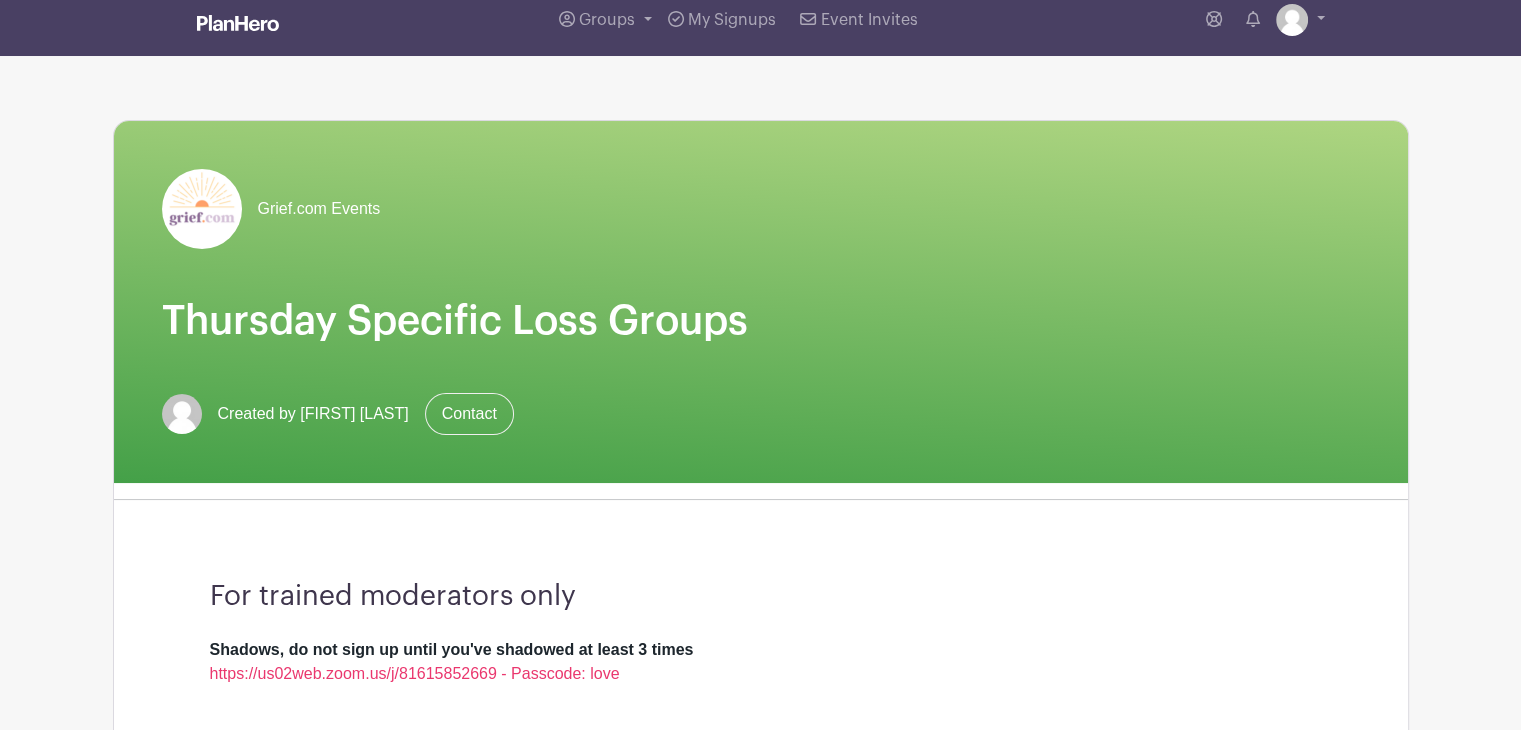 scroll, scrollTop: 0, scrollLeft: 0, axis: both 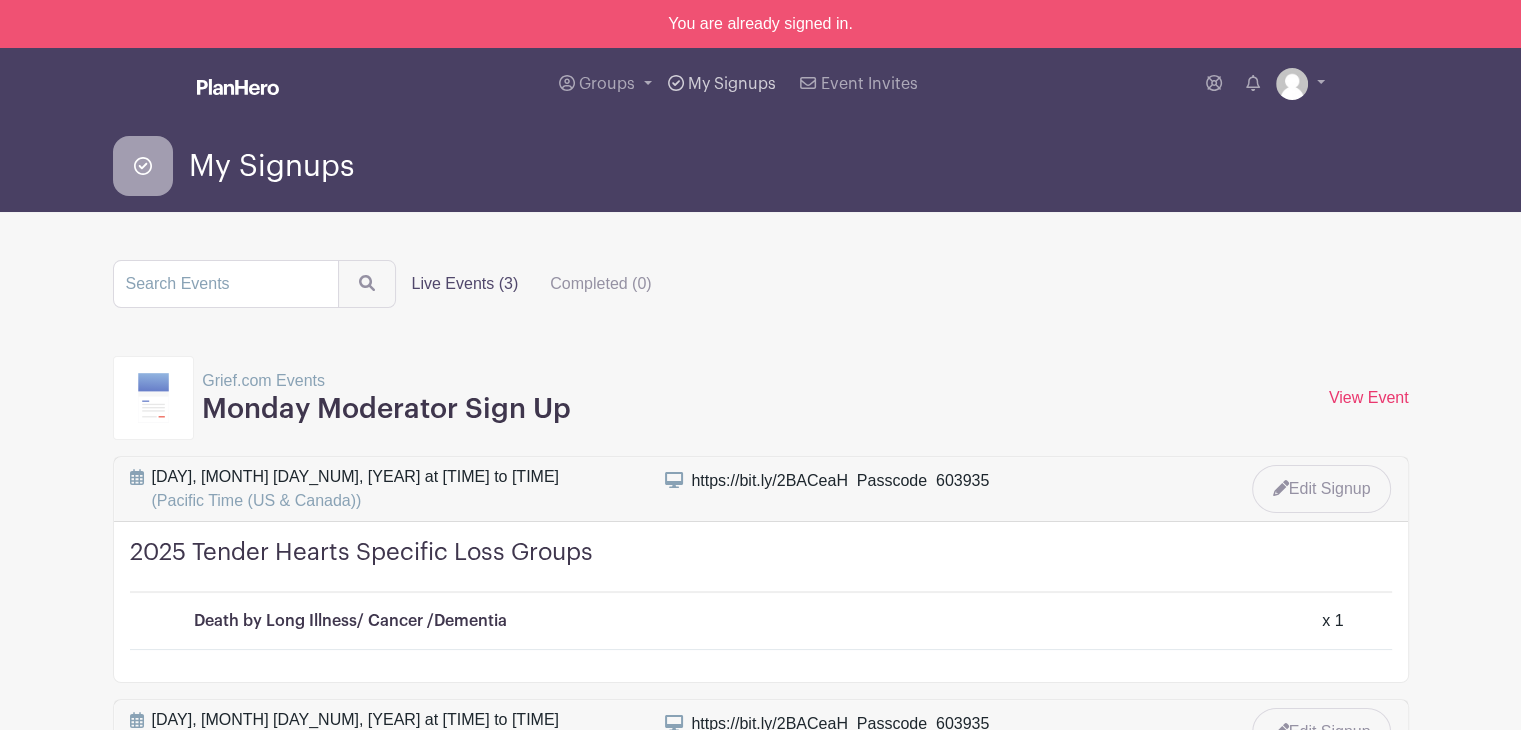 click on "My Signups" at bounding box center [732, 84] 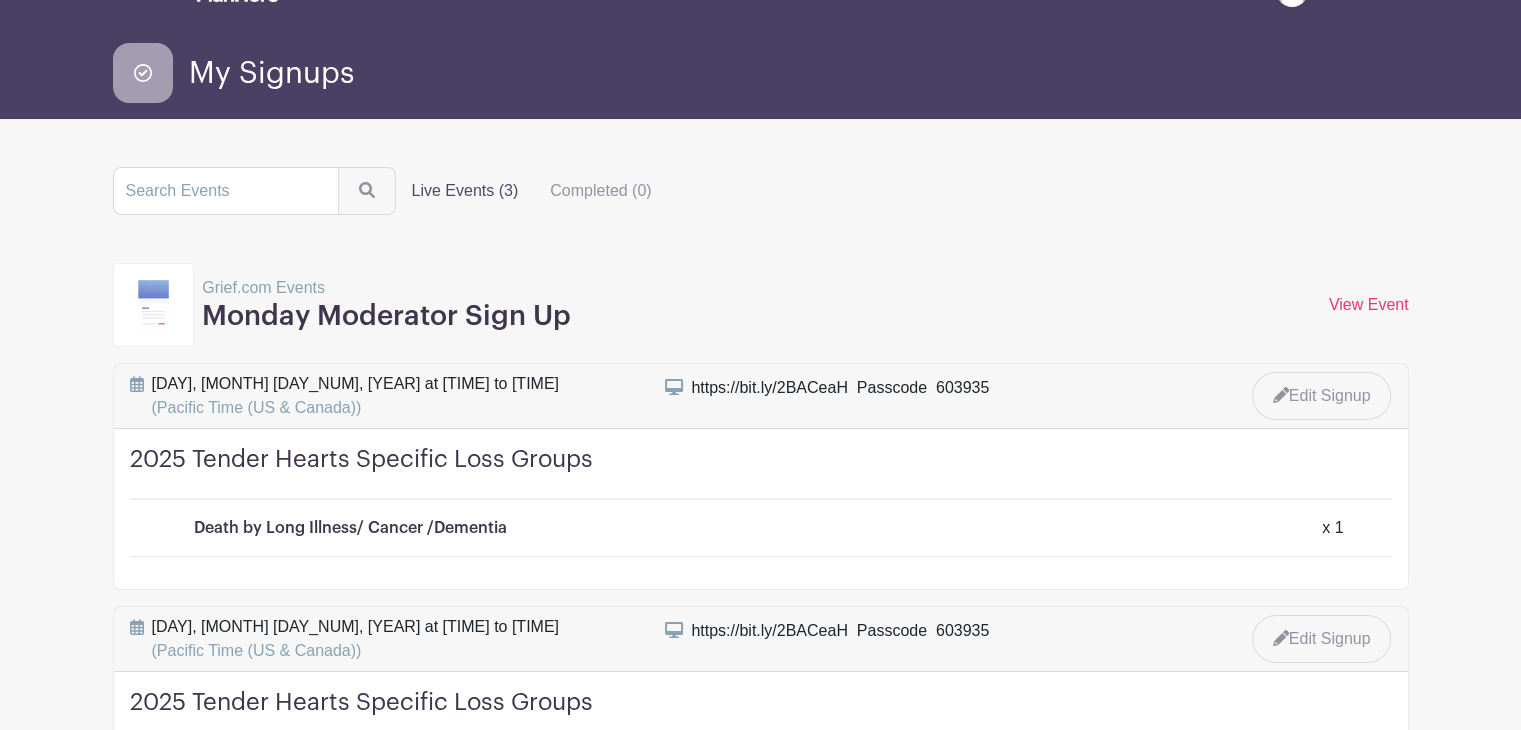 scroll, scrollTop: 0, scrollLeft: 0, axis: both 